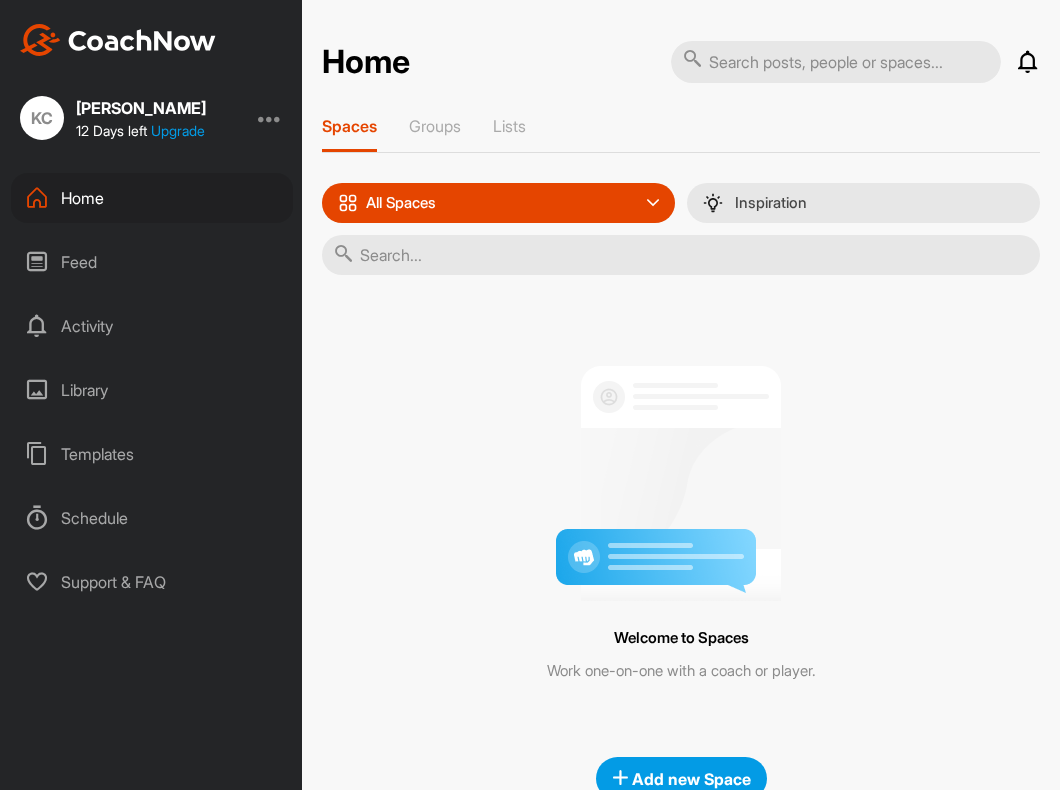 scroll, scrollTop: 0, scrollLeft: 0, axis: both 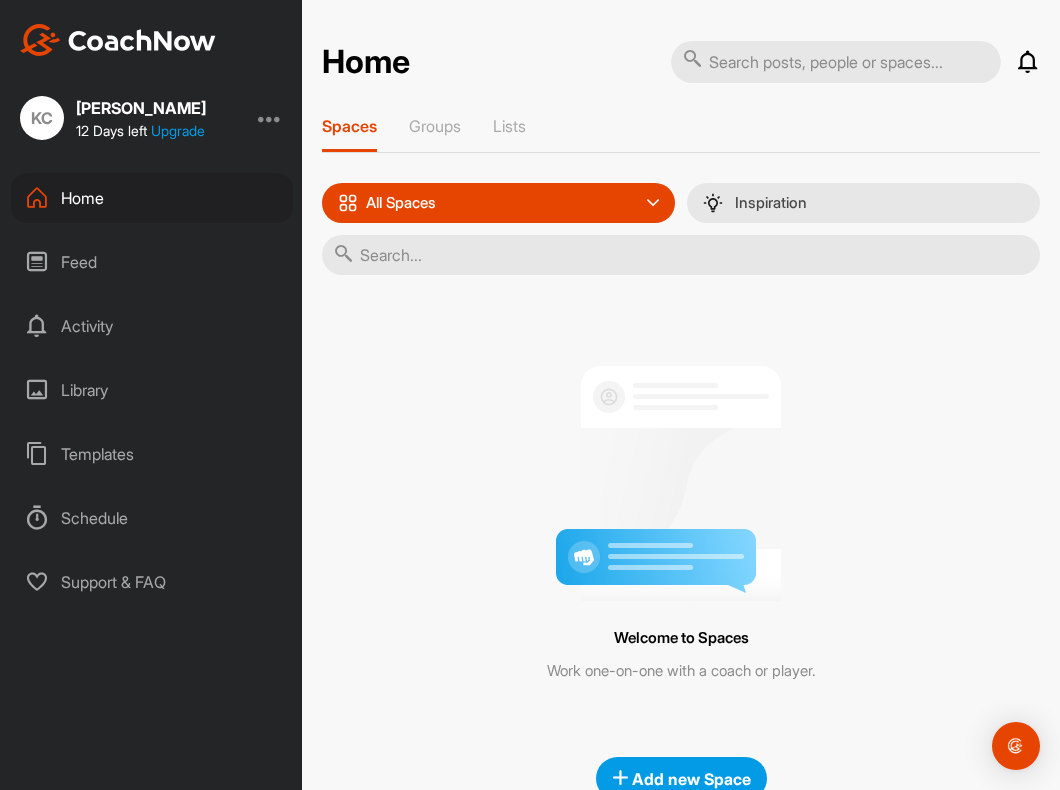 click at bounding box center [270, 118] 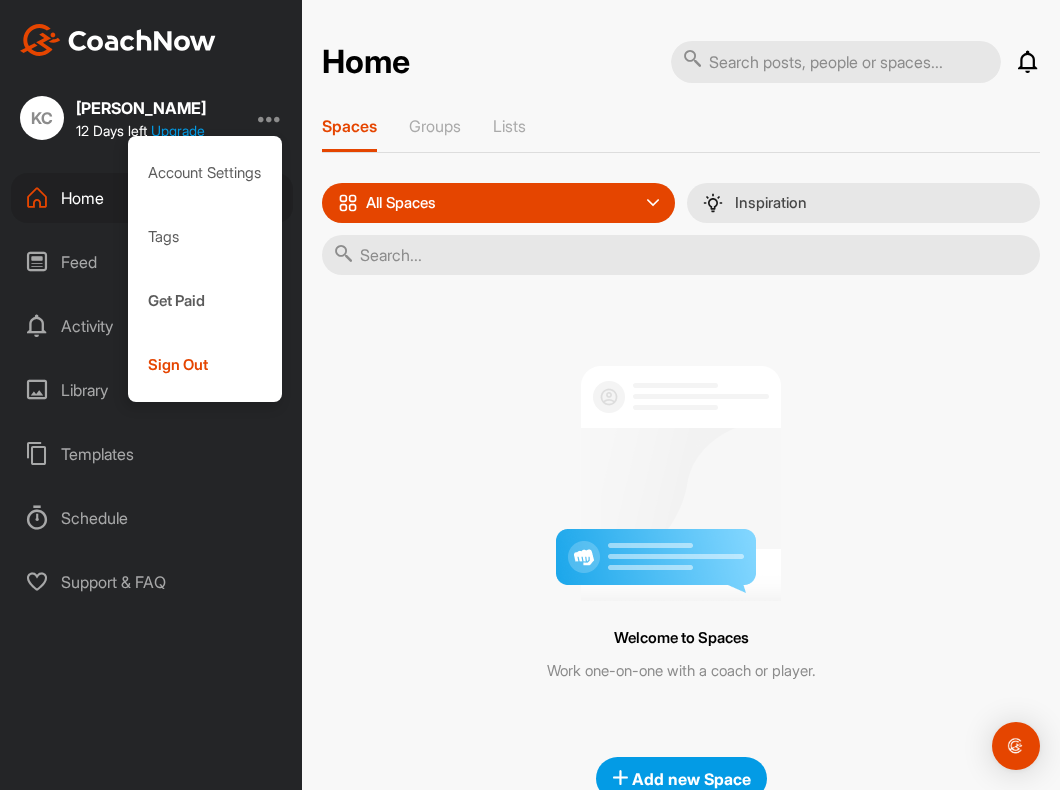 click at bounding box center [270, 118] 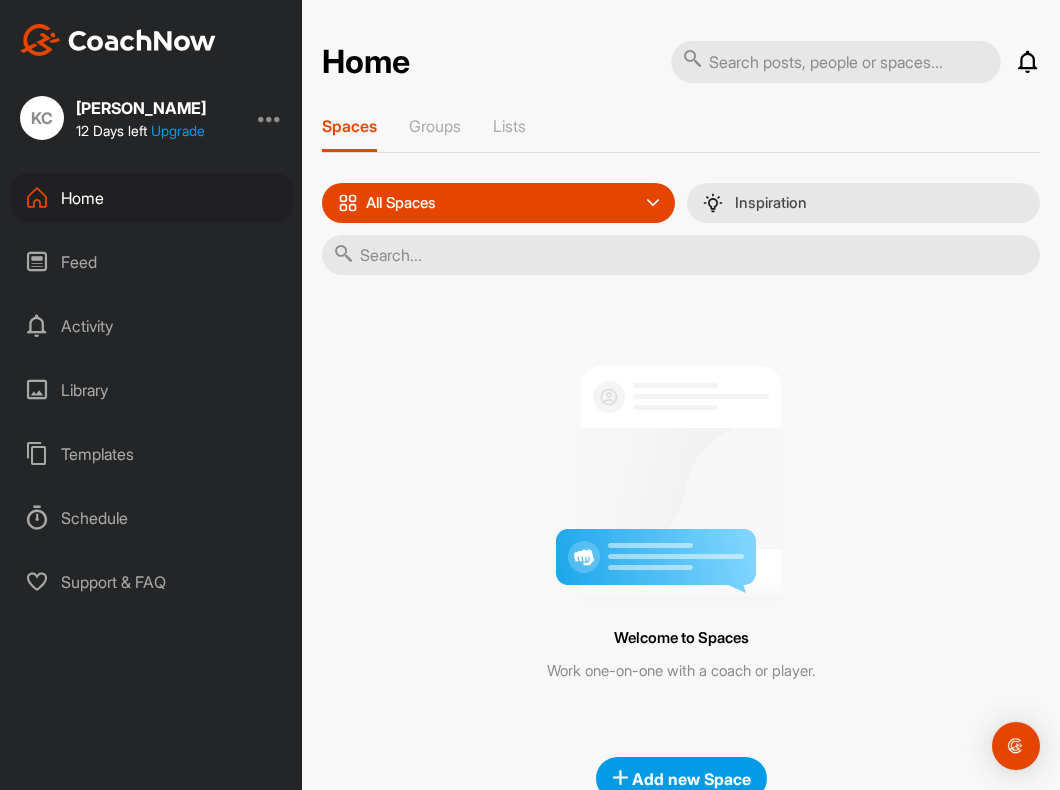 click on "Feed" at bounding box center (152, 262) 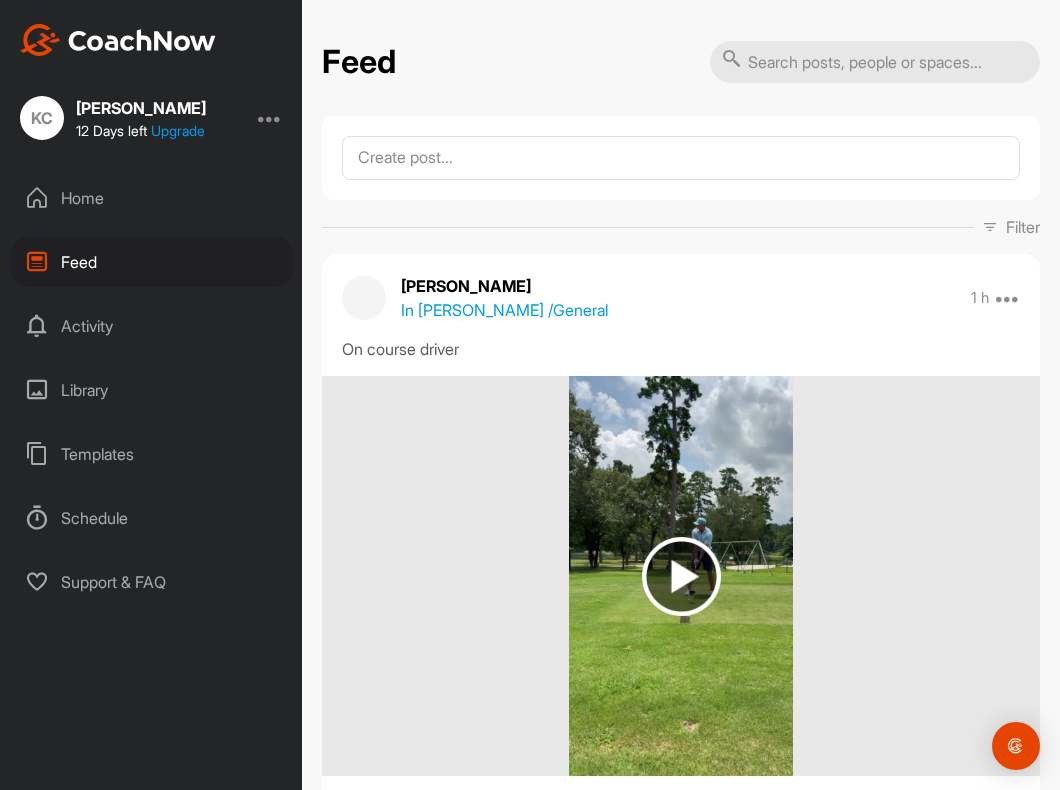 click on "Home" at bounding box center [152, 198] 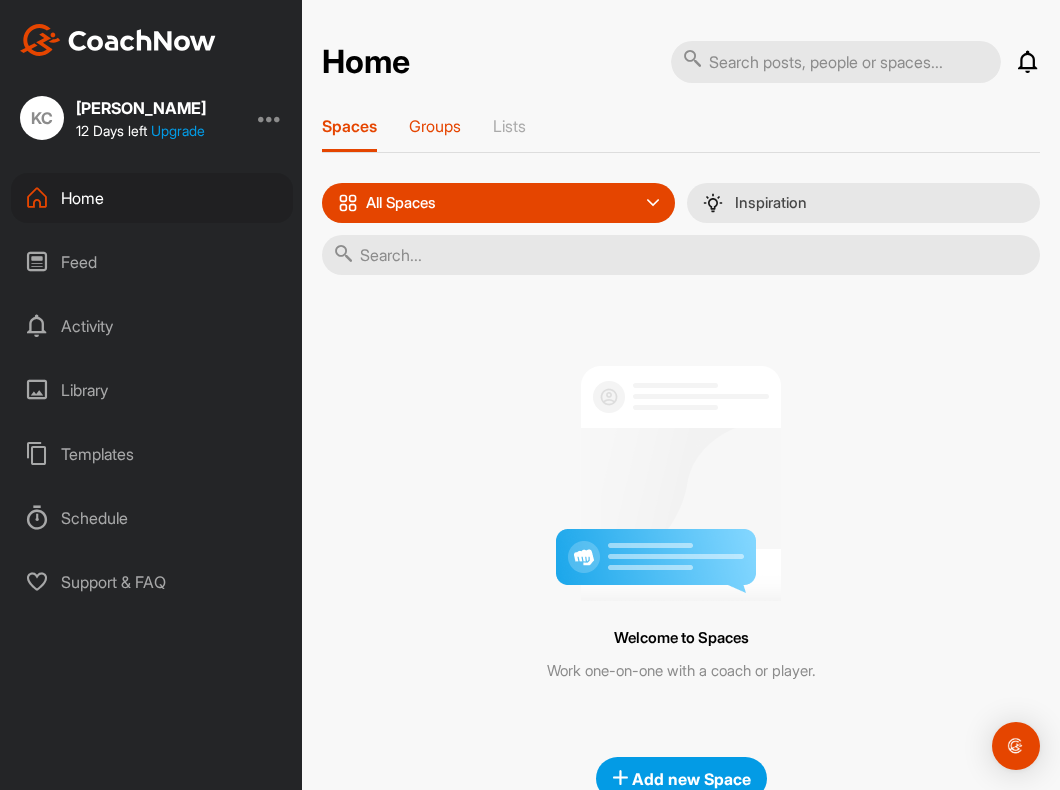 click on "Groups" at bounding box center (435, 126) 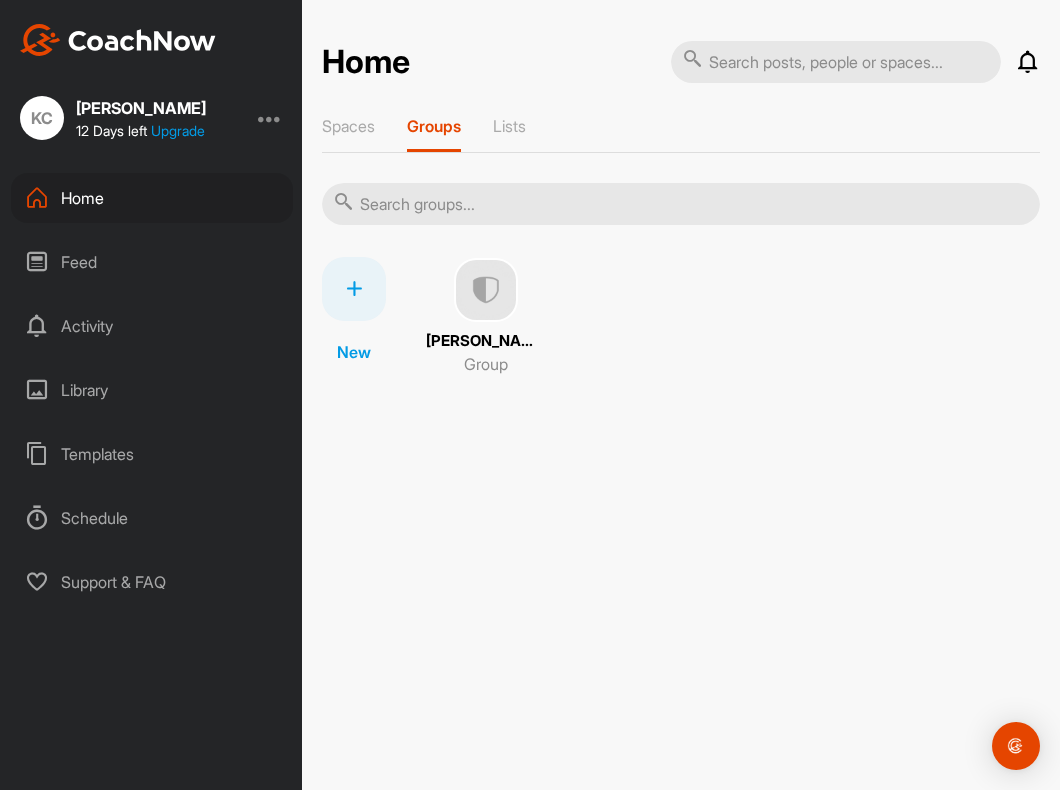 click at bounding box center (354, 289) 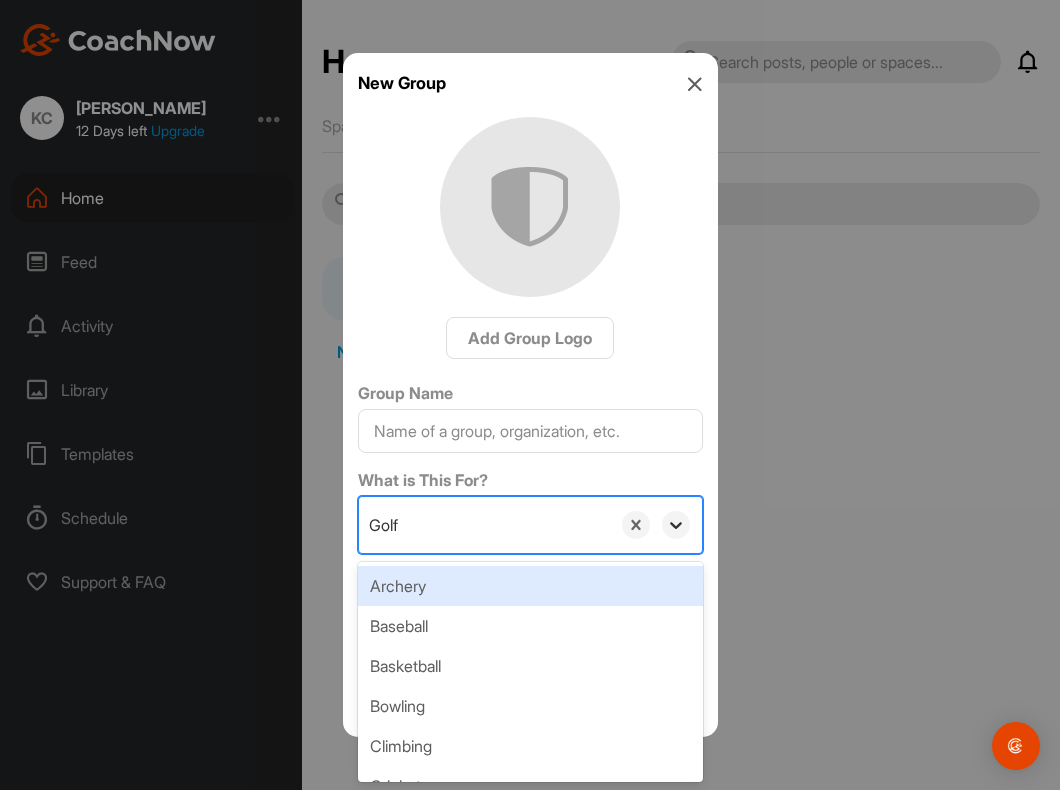 click 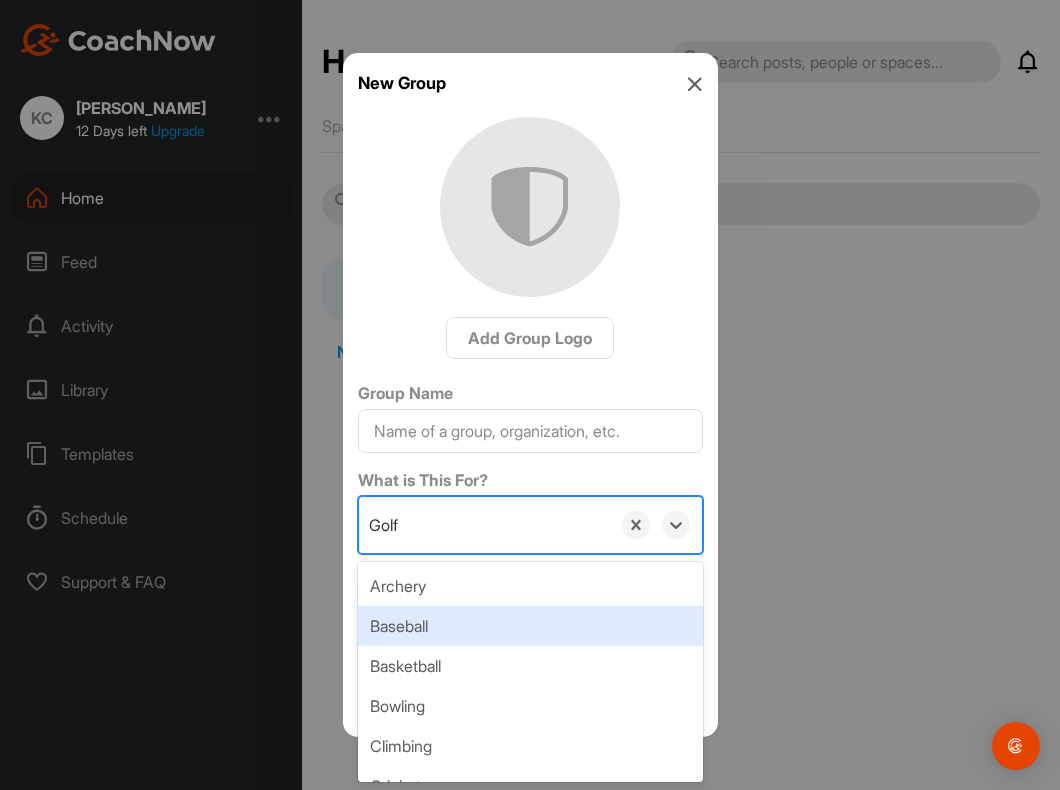 click on "Baseball" at bounding box center [530, 626] 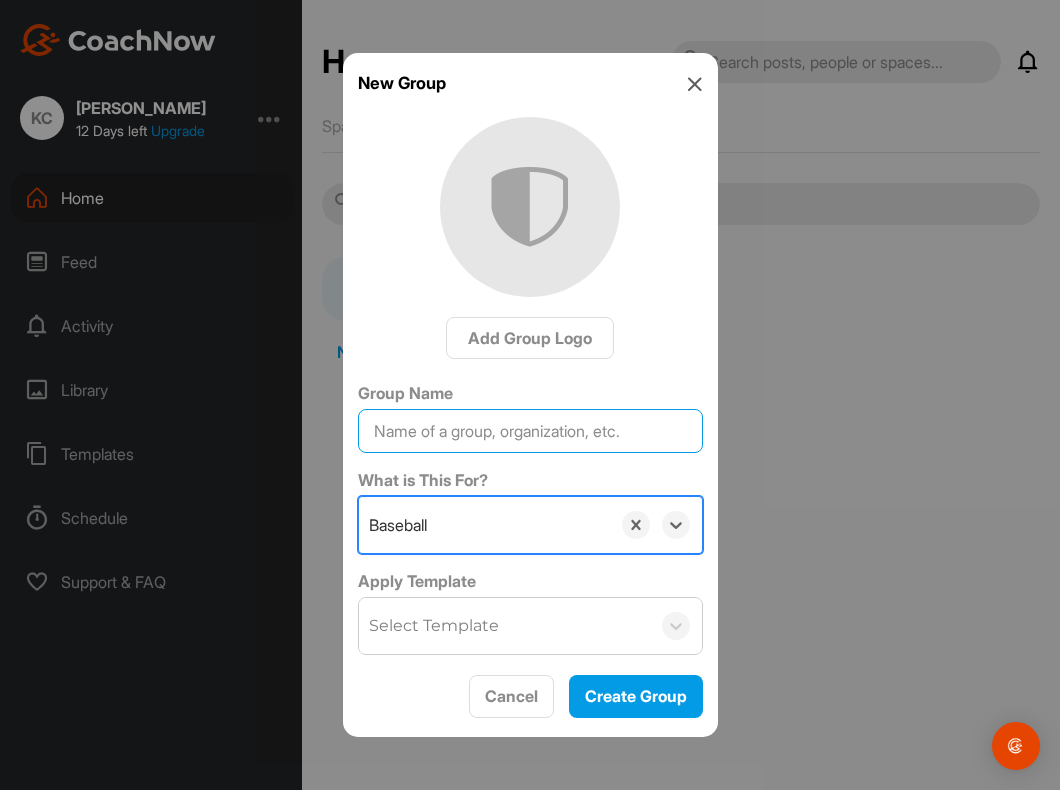 click on "Group Name" at bounding box center (530, 431) 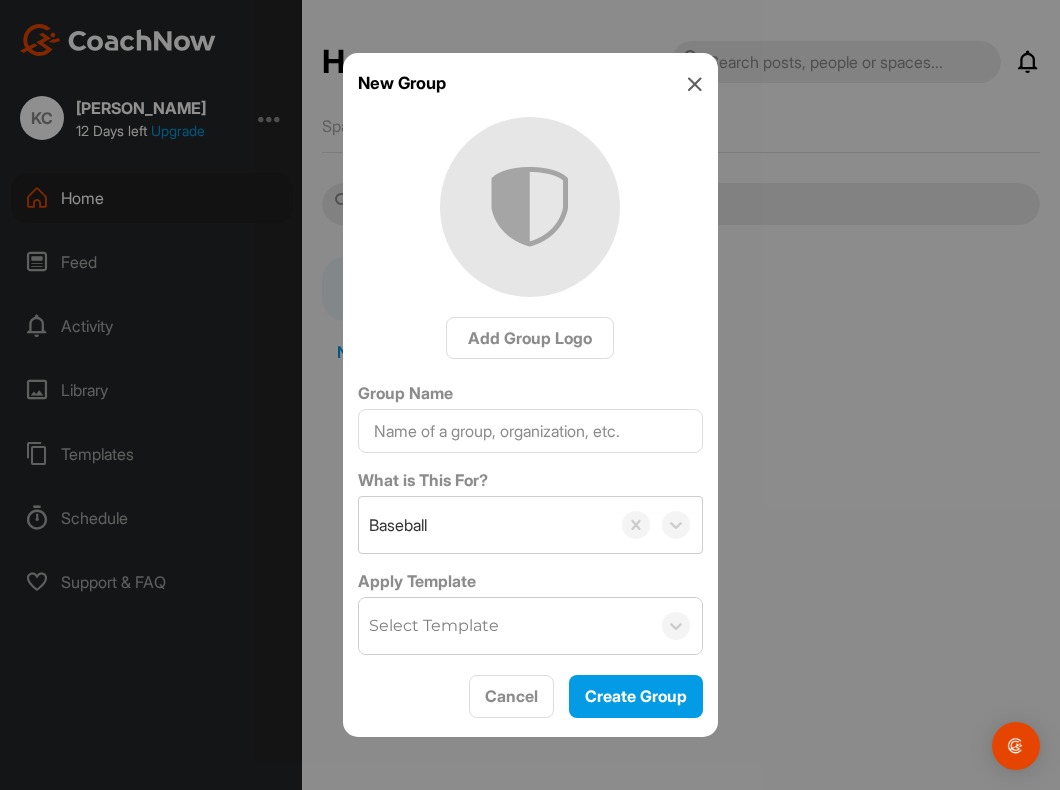 click at bounding box center (695, 84) 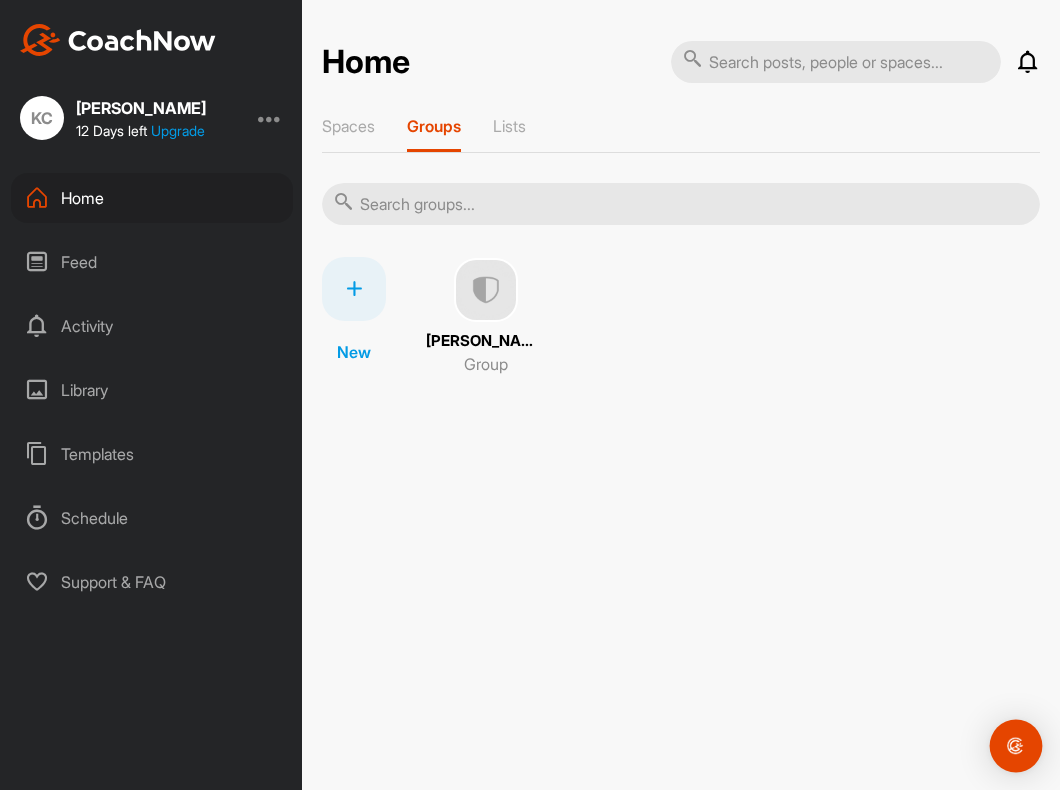 click at bounding box center (1016, 746) 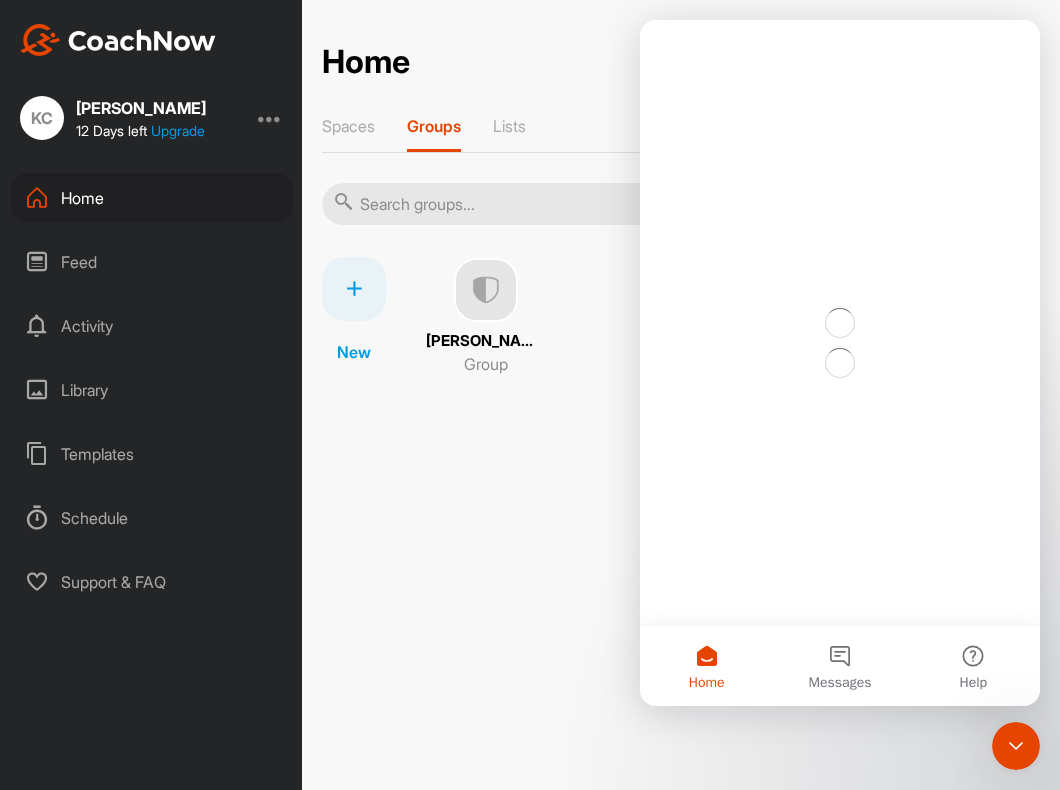 scroll, scrollTop: 0, scrollLeft: 0, axis: both 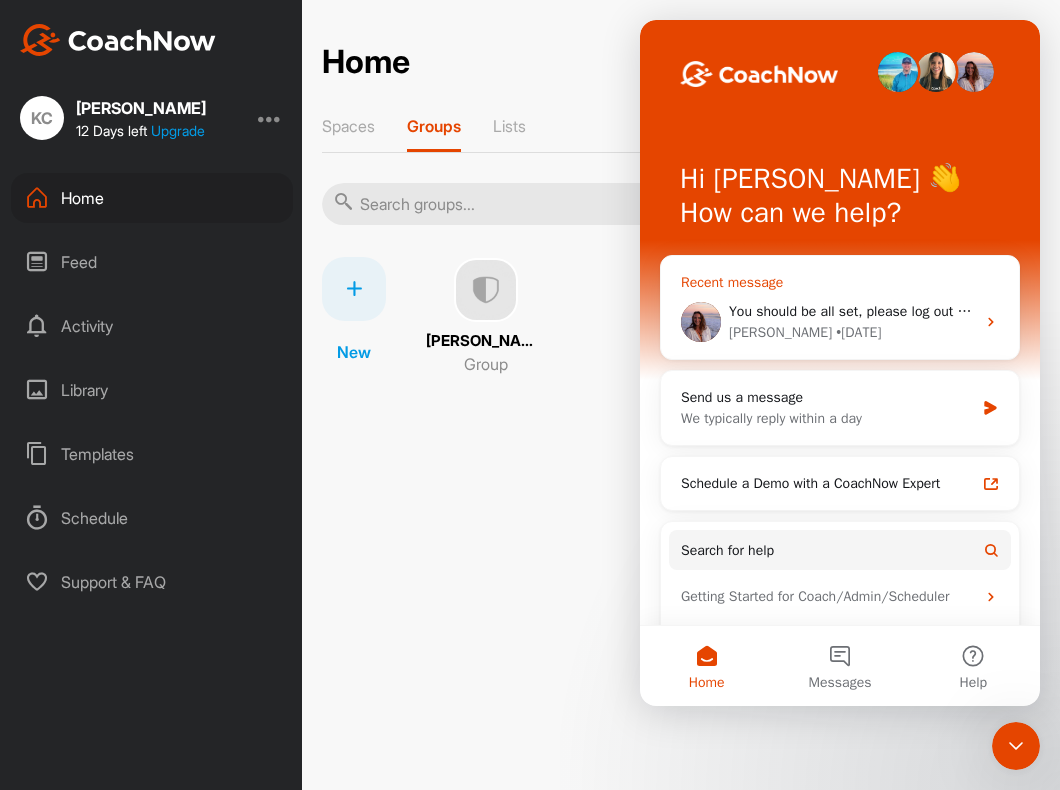 click on "[PERSON_NAME] •  [DATE]" at bounding box center (852, 332) 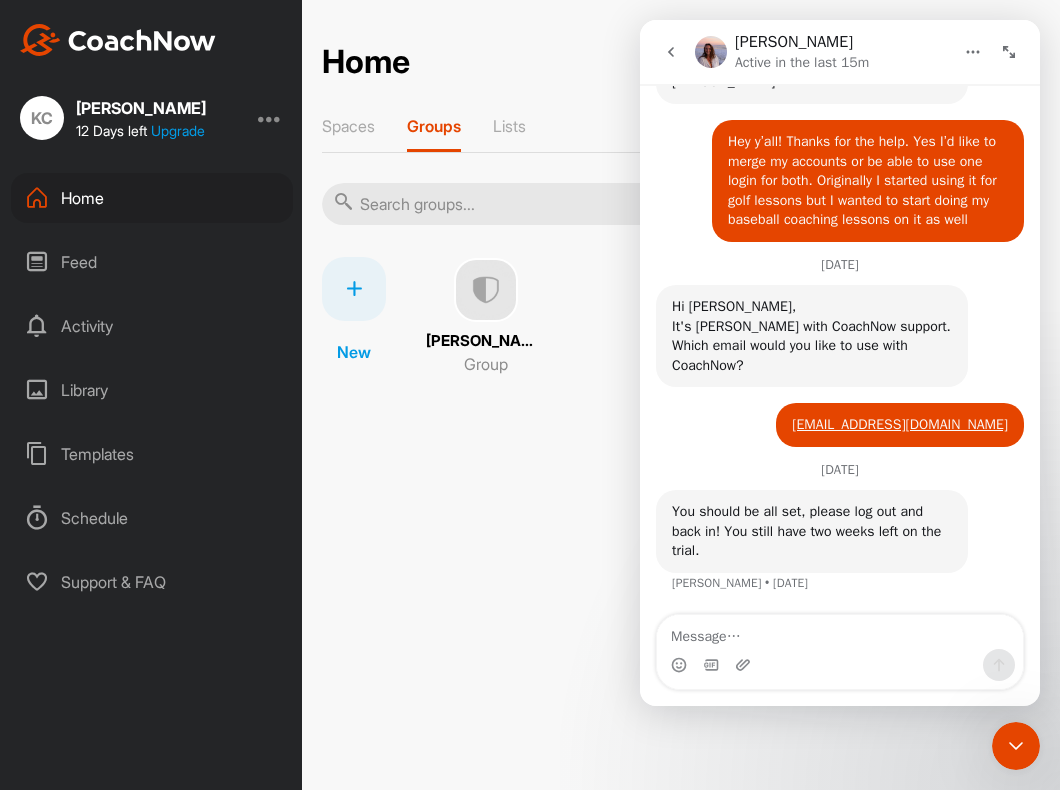 scroll, scrollTop: 1127, scrollLeft: 0, axis: vertical 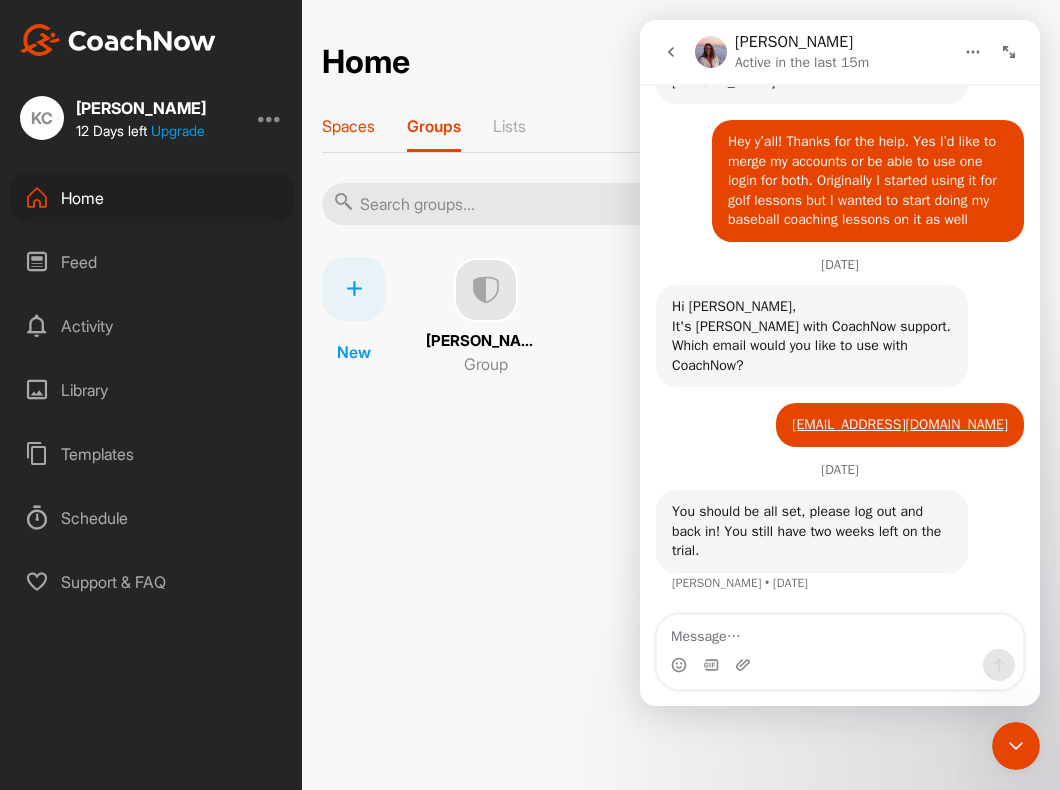 click on "Spaces" at bounding box center (348, 134) 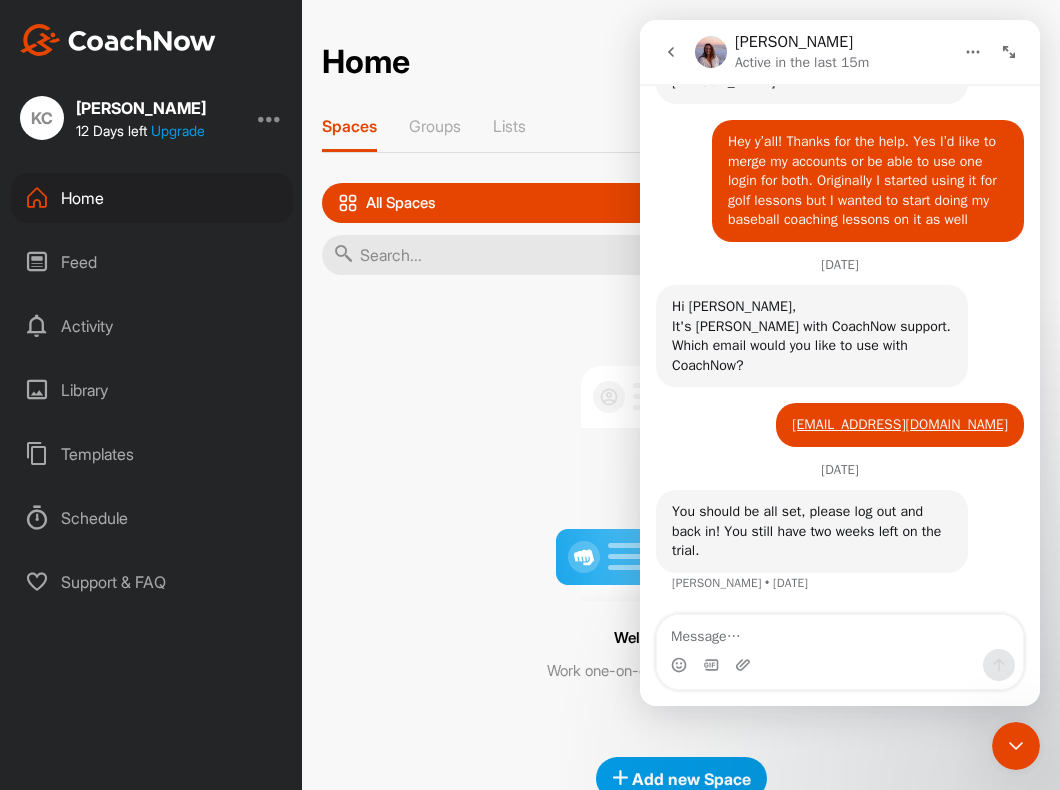 click on "Welcome to Spaces Work one-on-one with a coach or player." at bounding box center (681, 516) 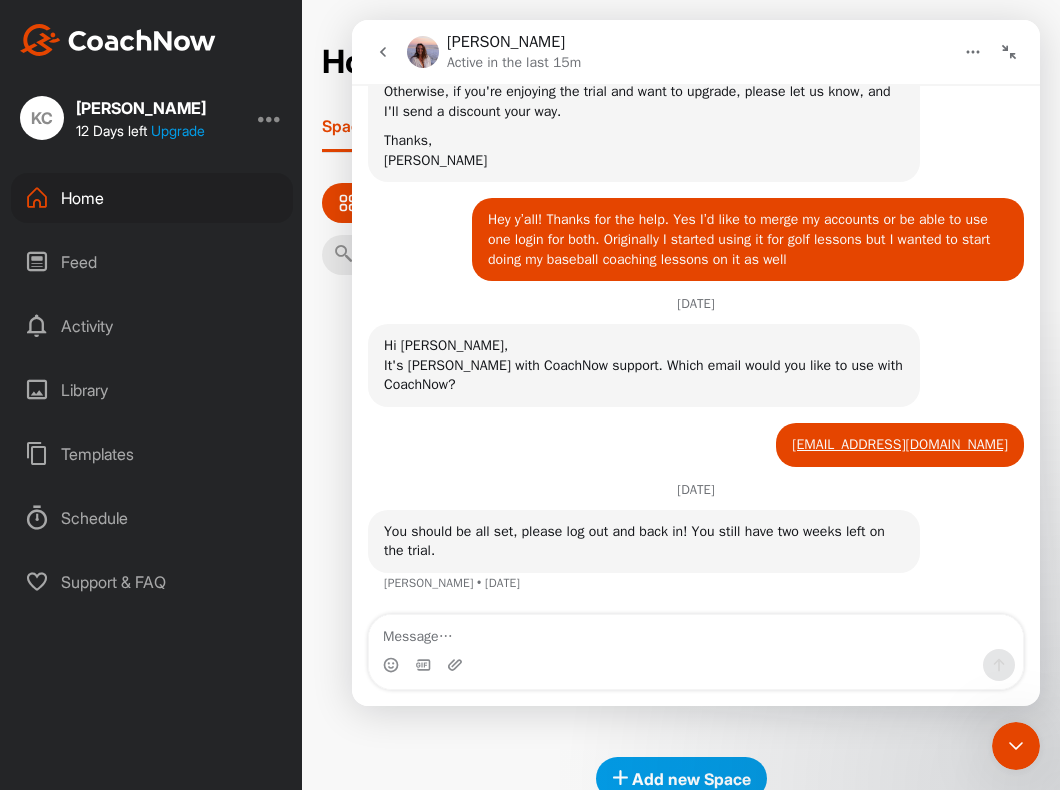 click 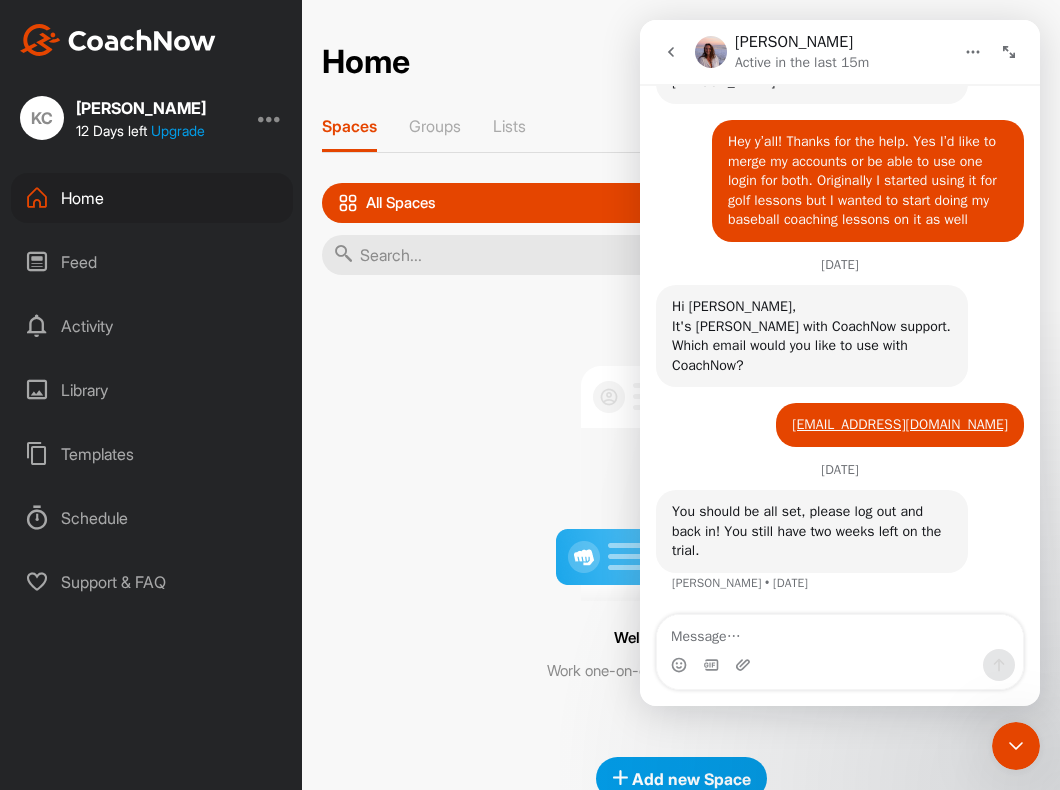scroll, scrollTop: 1127, scrollLeft: 0, axis: vertical 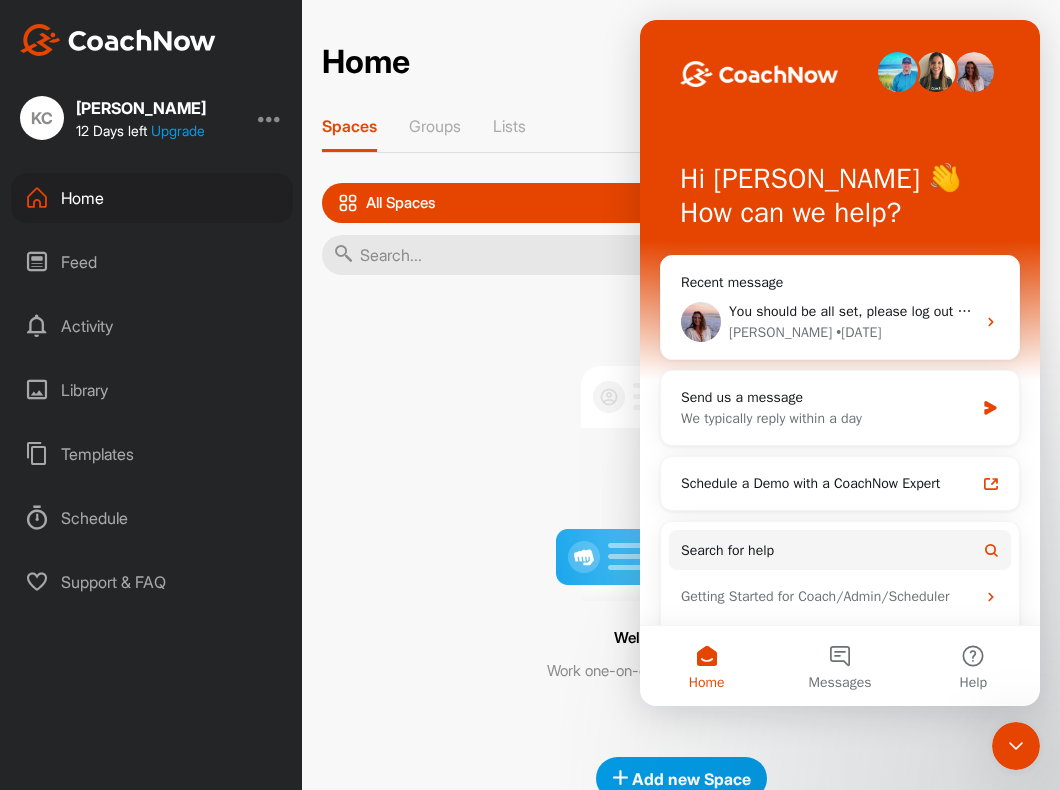 click on "Home Notifications Invitations This Week [PERSON_NAME]   posted a video . 2 d  • [PERSON_NAME] / General [PERSON_NAME]   replied to a post : "This swing looks really nic..." 2 d  • [PERSON_NAME] / General [PERSON_NAME]   replied to a post : "I think it was a touch too ..." 3 d  • [PERSON_NAME] / General [PERSON_NAME]   posted a video . 5 d  • [PERSON_NAME] / General This Month [PERSON_NAME]   posted a video . 1 w  • [PERSON_NAME] / General [PERSON_NAME]   replied to a post : "I know we didn’t do any put..." 1 w  • [PERSON_NAME] / General [PERSON_NAME]   posted a document : " Hi [PERSON_NAME] - here is this mont... " 1 w  • [PERSON_NAME] / TRAINING PLANS [PERSON_NAME]   posted a video . 1 w  • [PERSON_NAME] / General [PERSON_NAME]   posted an image : " This is that shut / in posi... " 2 w  • [PERSON_NAME] / General [PERSON_NAME]   posted a video . 2 w  • [PERSON_NAME] / General [PERSON_NAME]   replied to a post : "🤑 " 2 w  • [PERSON_NAME] / General [PERSON_NAME]   liked your video . 2 w  • [PERSON_NAME] / General Everything Else [PERSON_NAME]   [DATE]" at bounding box center [681, 420] 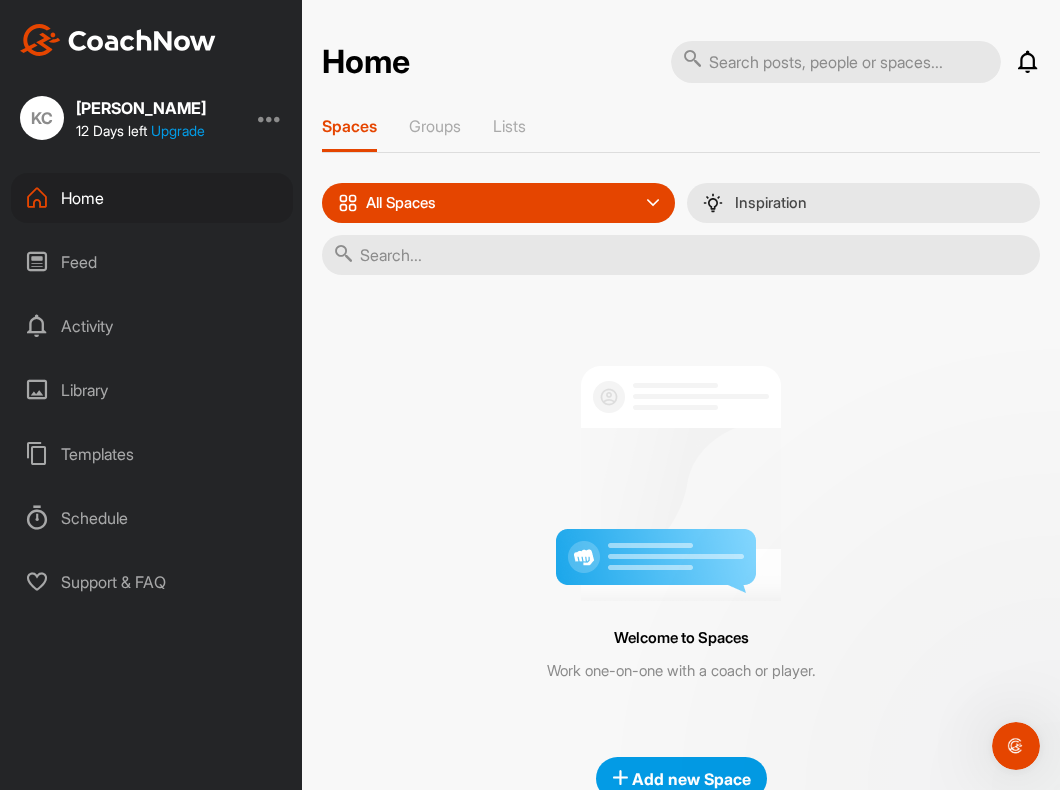 scroll, scrollTop: 0, scrollLeft: 0, axis: both 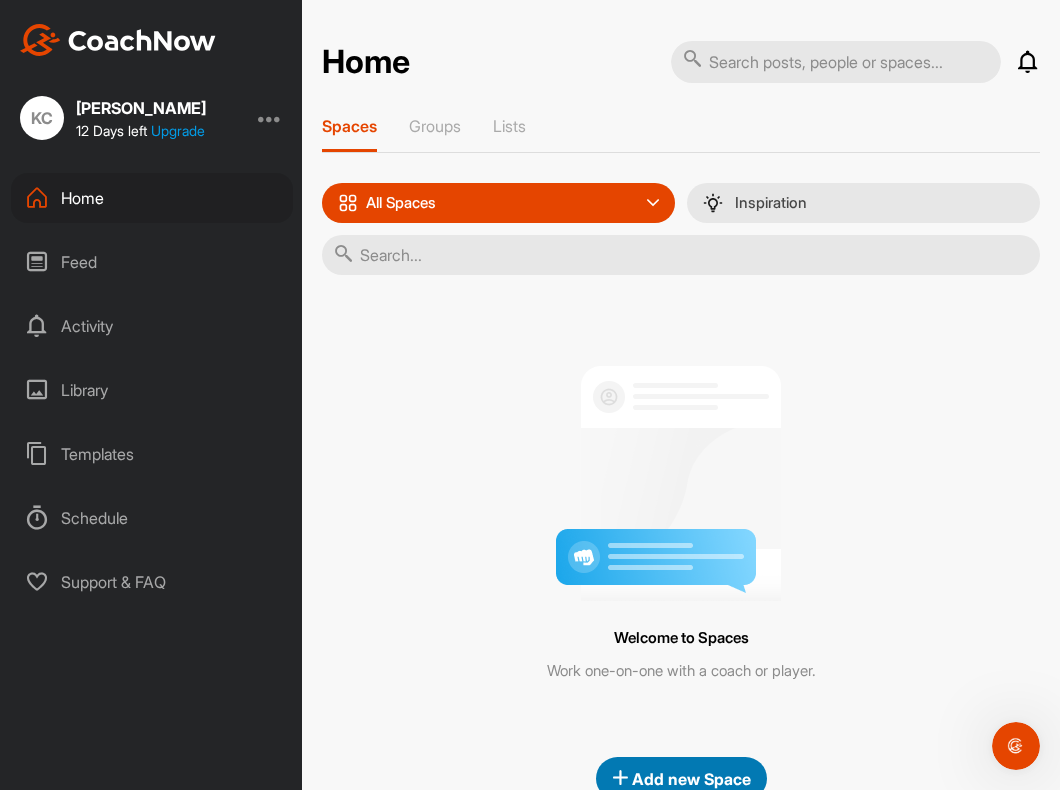 click on "Add new Space" at bounding box center [681, 779] 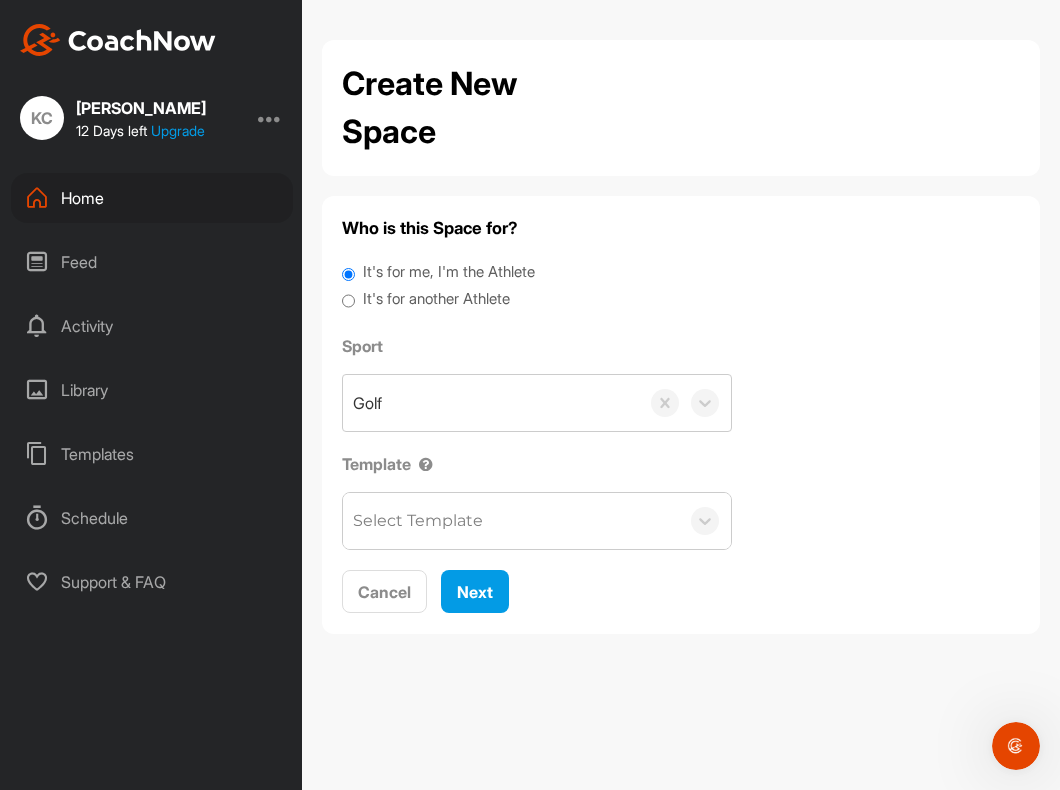 click on "It's for another Athlete" at bounding box center [348, 301] 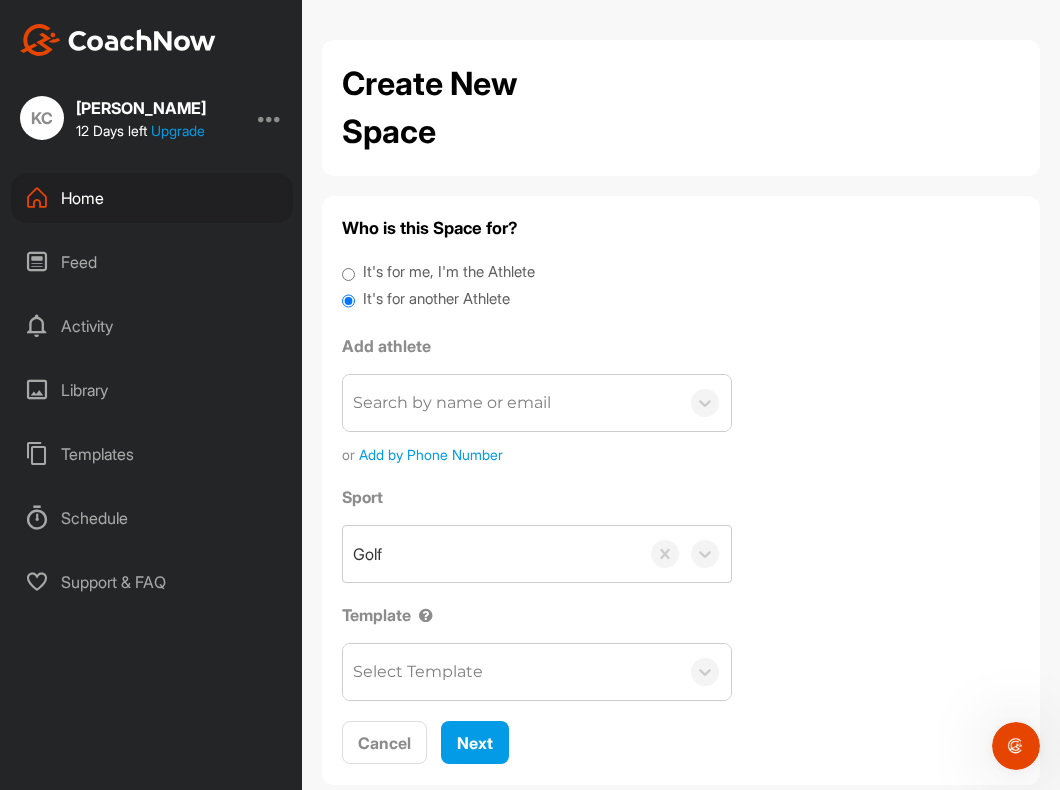 click on "Search by name or email" at bounding box center (452, 403) 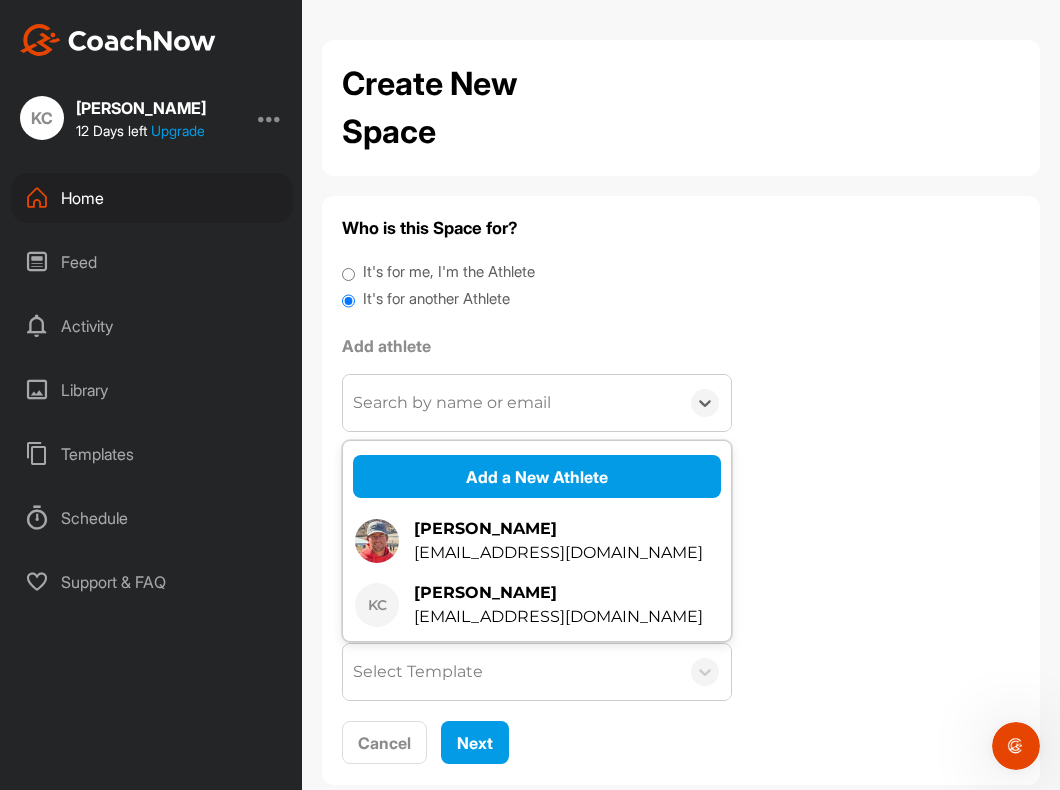 click on "Who is this Space for? It's for me, I'm the Athlete It's for another Athlete Add athlete      option Add a New Athlete focused, 1 of 3. 3 results available. Use Up and Down to choose options, press Enter to select the currently focused option, press Escape to exit the menu, press Tab to select the option and exit the menu. Search by name or email Add a New Athlete [PERSON_NAME] [EMAIL_ADDRESS][DOMAIN_NAME] KC [PERSON_NAME] [EMAIL_ADDRESS][DOMAIN_NAME] or   Add by Phone Number Sport Golf Template    Select Template   Cancel   Next" at bounding box center [681, 490] 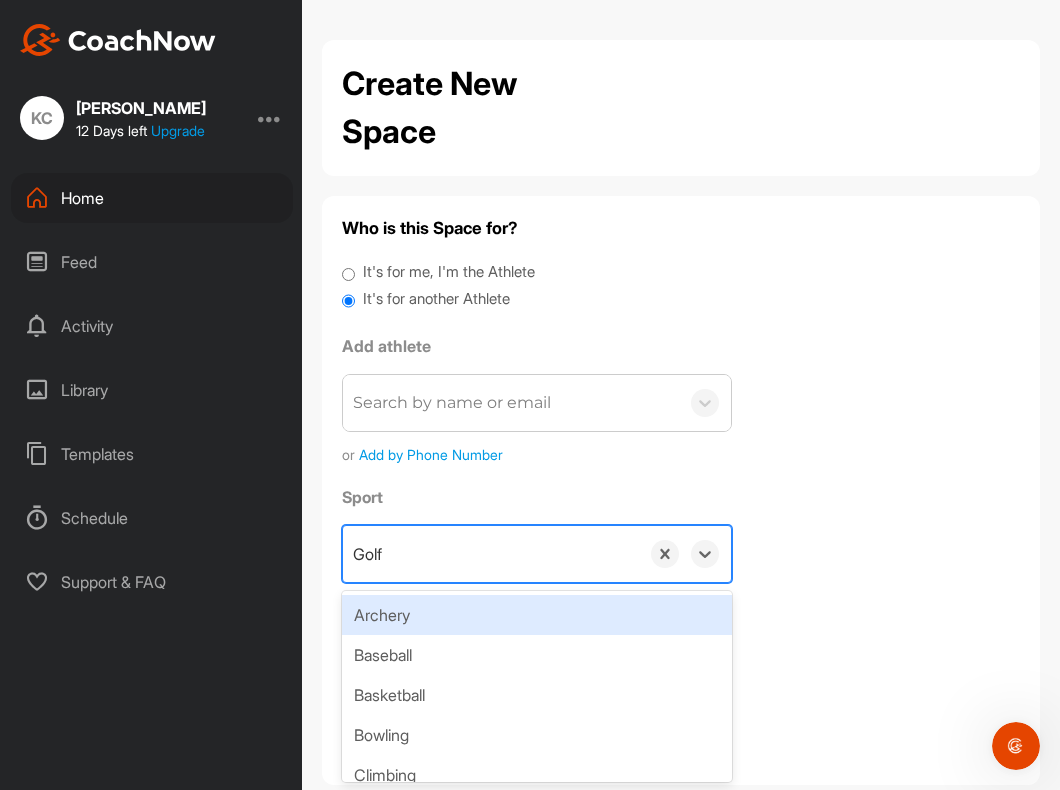 click on "Golf" at bounding box center (491, 554) 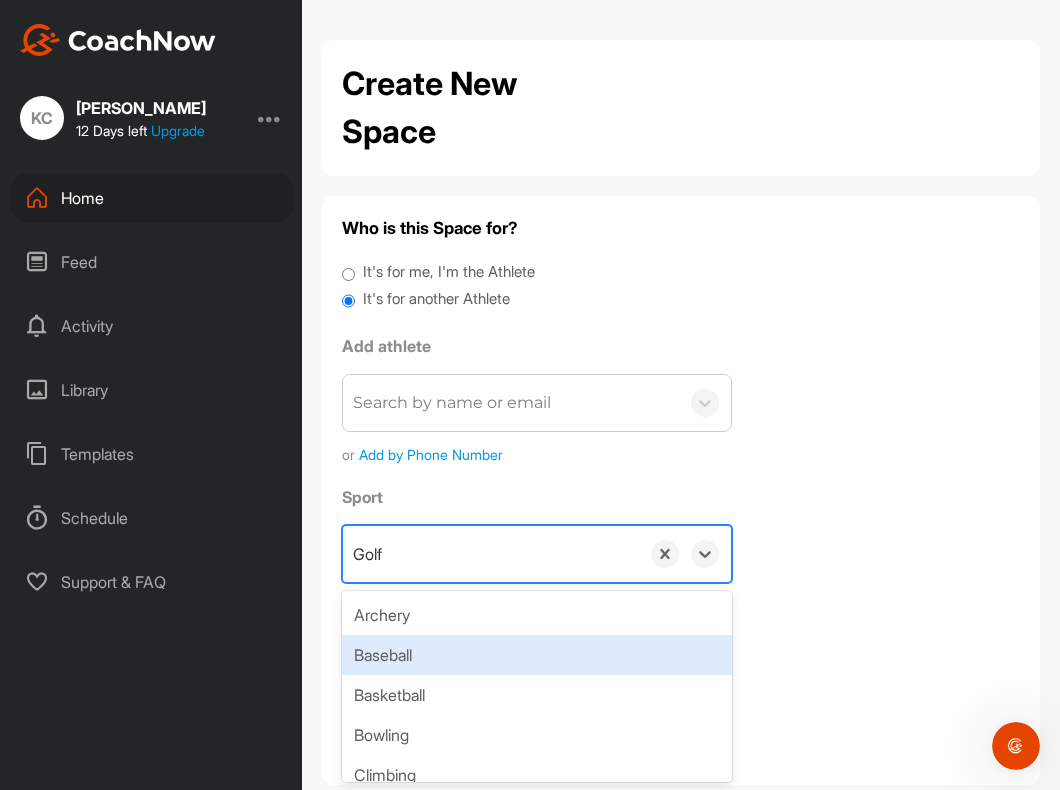 click on "Baseball" at bounding box center (537, 655) 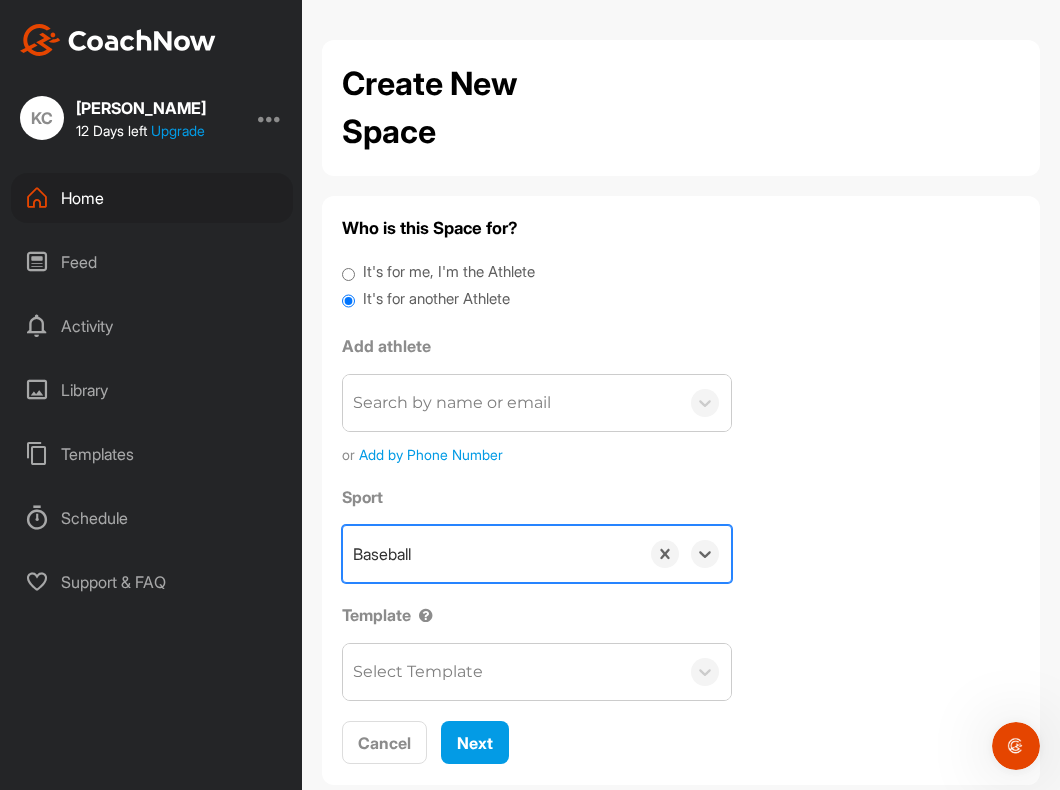 click on "Select Template" at bounding box center [511, 672] 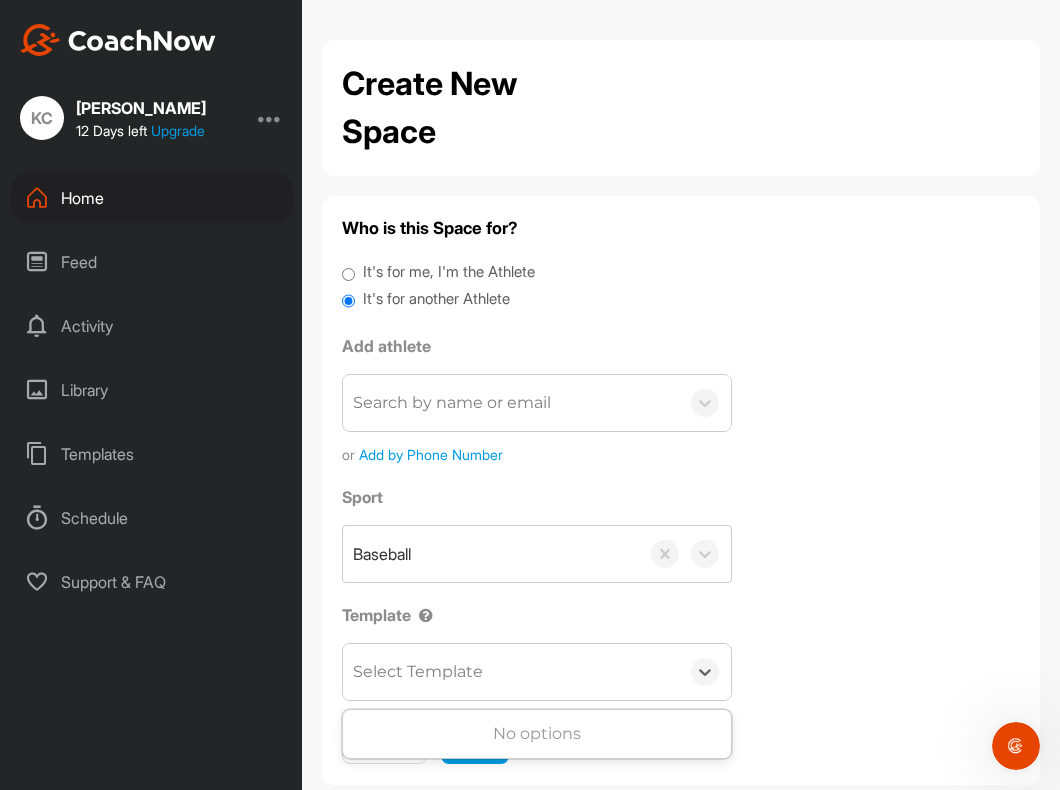 click on "Sport Baseball Template          0 results available. Use Up and Down to choose options, press Enter to select the currently focused option, press Escape to exit the menu, press Tab to select the option and exit the menu. Select Template No options" at bounding box center (681, 593) 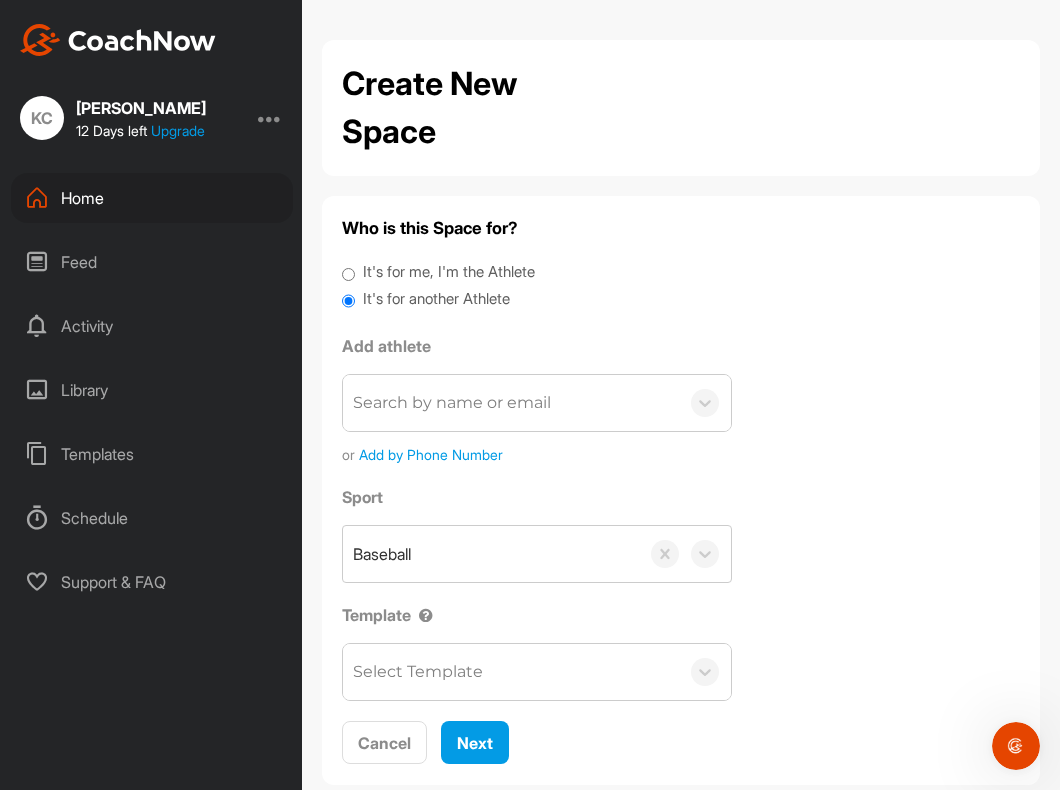 scroll, scrollTop: 41, scrollLeft: 0, axis: vertical 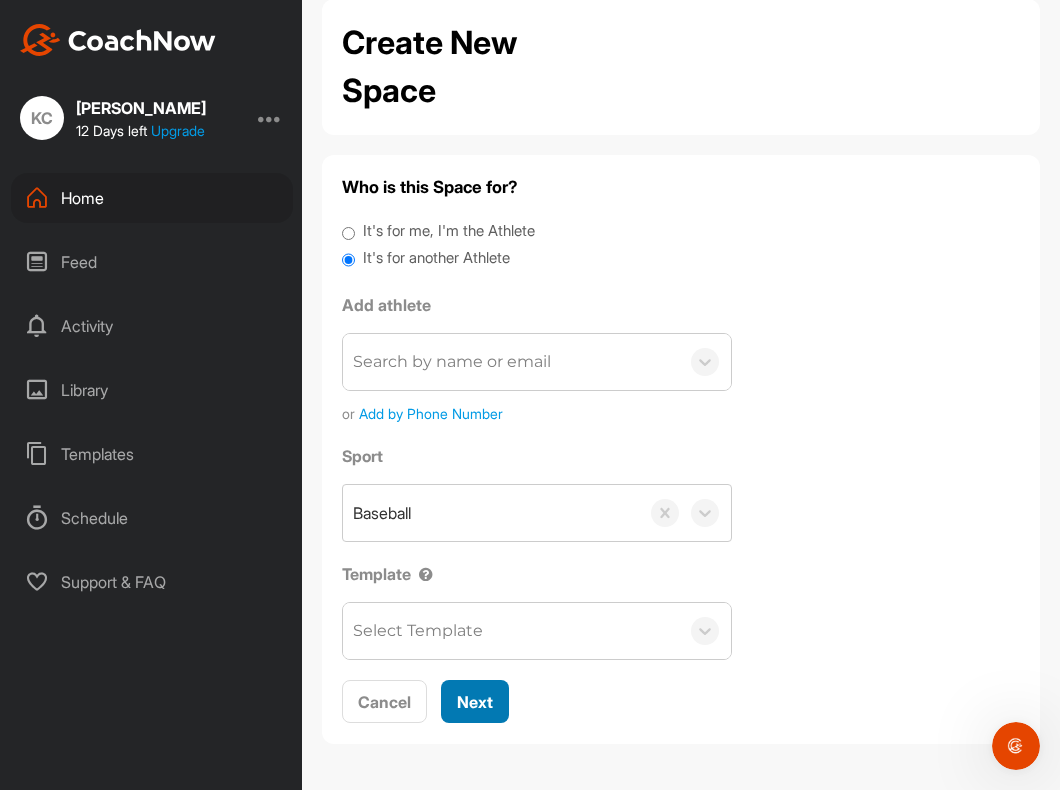 click on "Next" at bounding box center [475, 702] 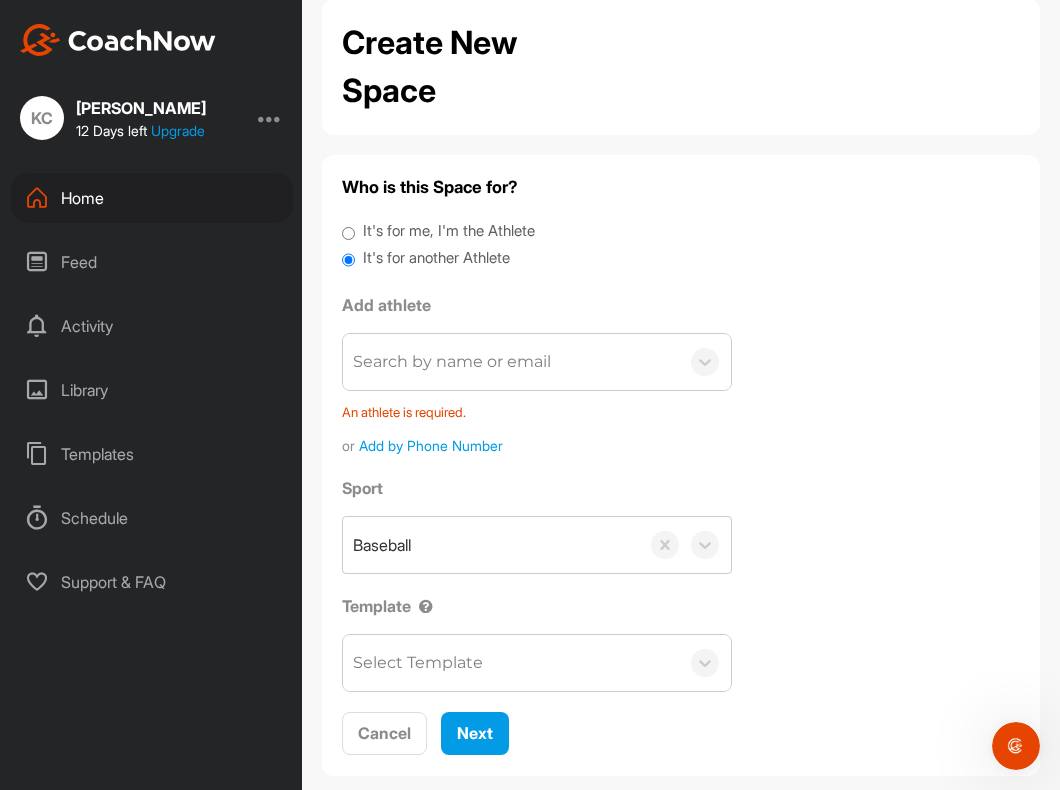 click on "Templates" at bounding box center (152, 454) 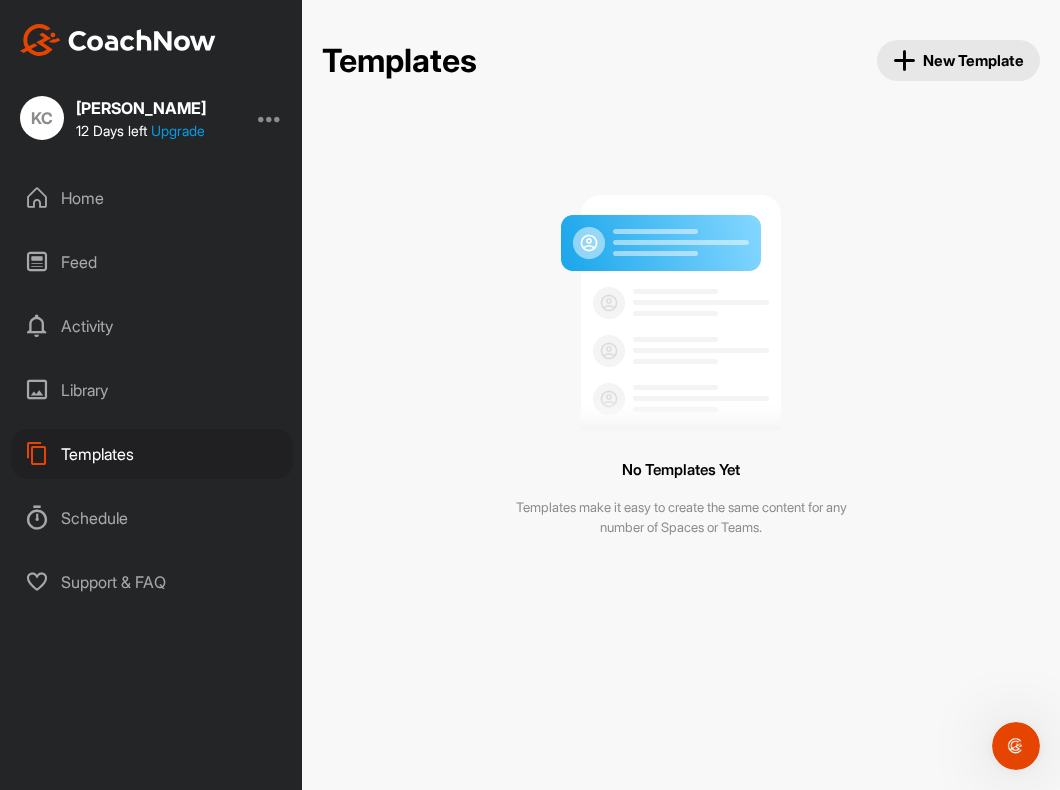 click on "No Templates Yet" at bounding box center [681, 470] 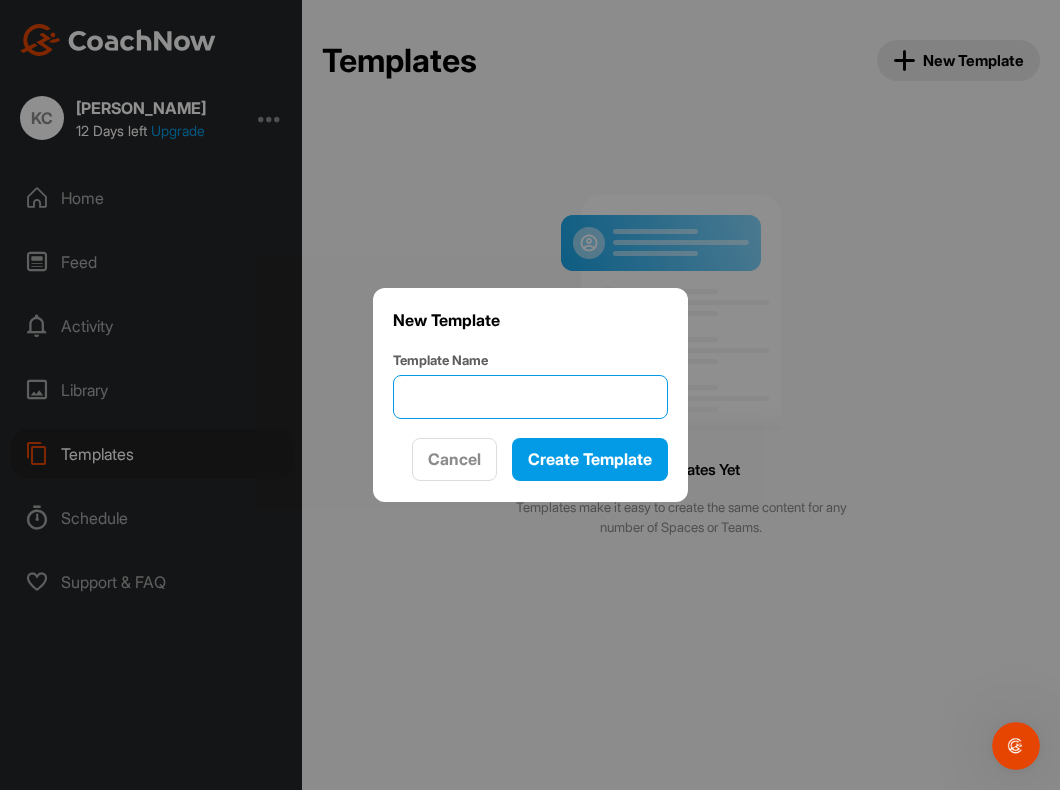click on "Template Name" at bounding box center (530, 397) 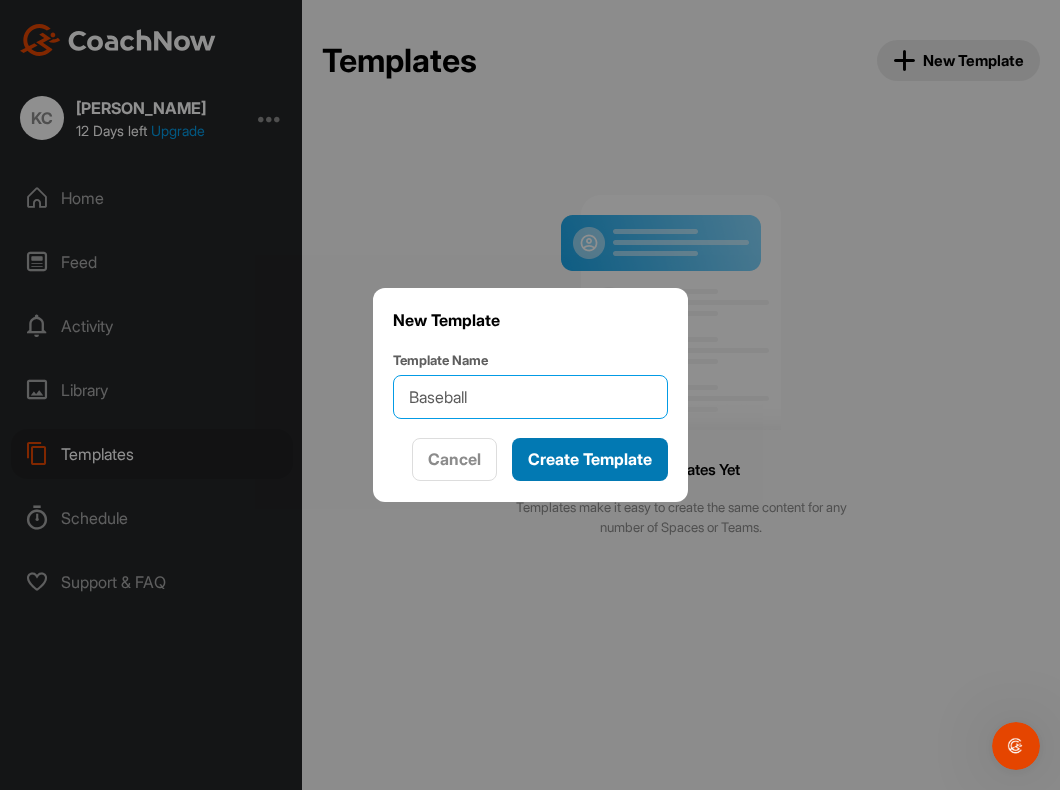 type on "Baseball" 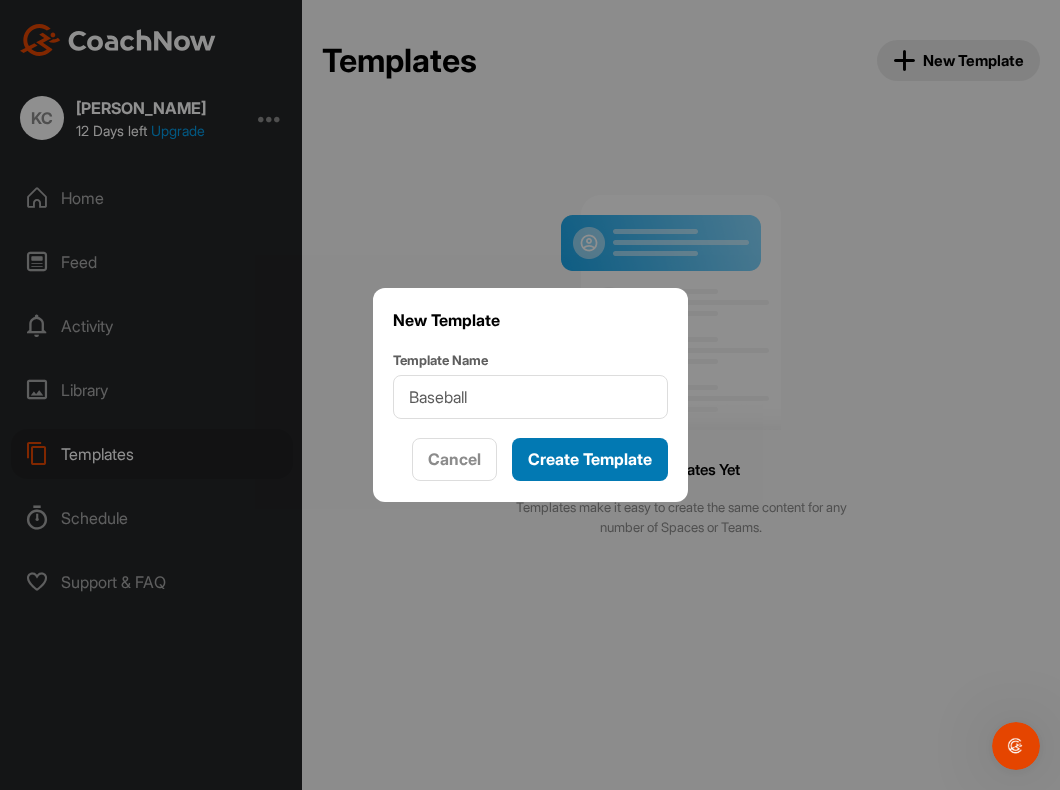 click on "Create Template" at bounding box center (590, 459) 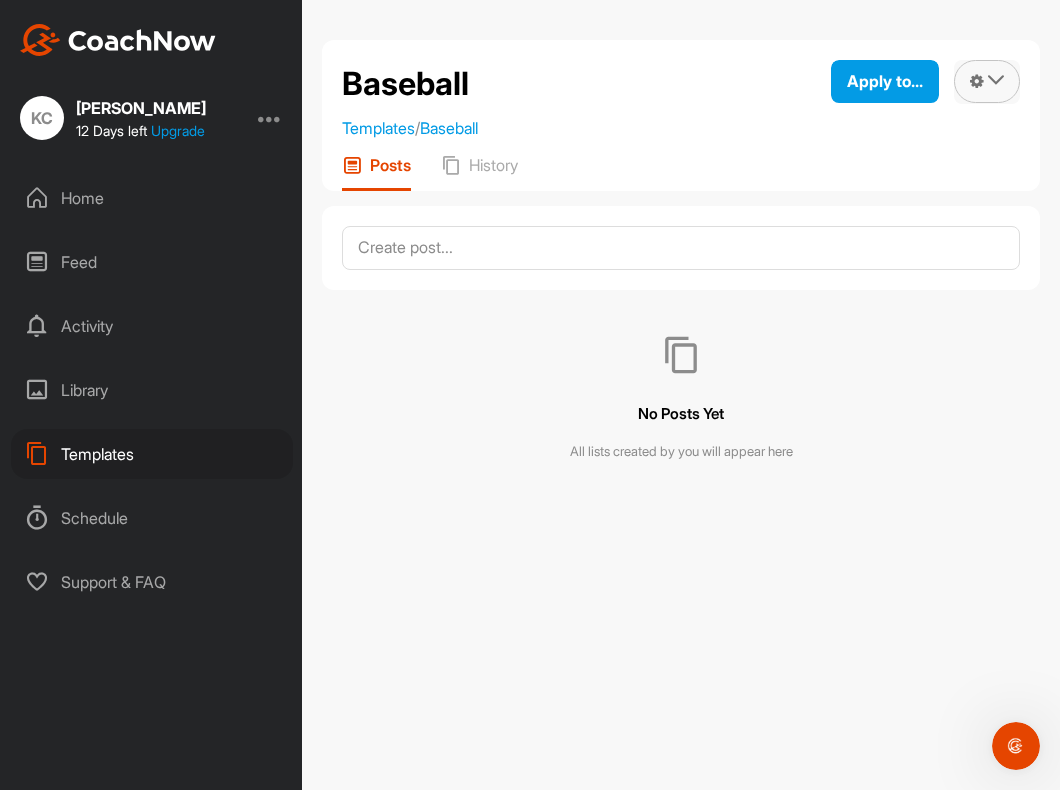 click at bounding box center (987, 81) 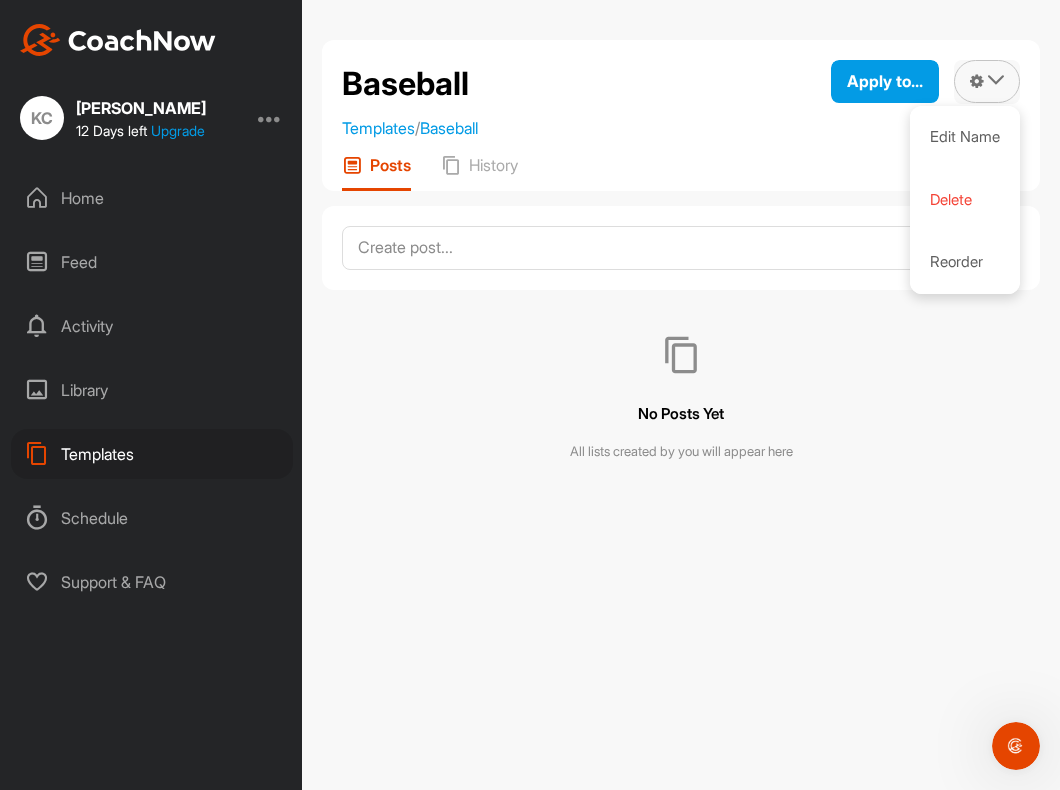 click at bounding box center [987, 81] 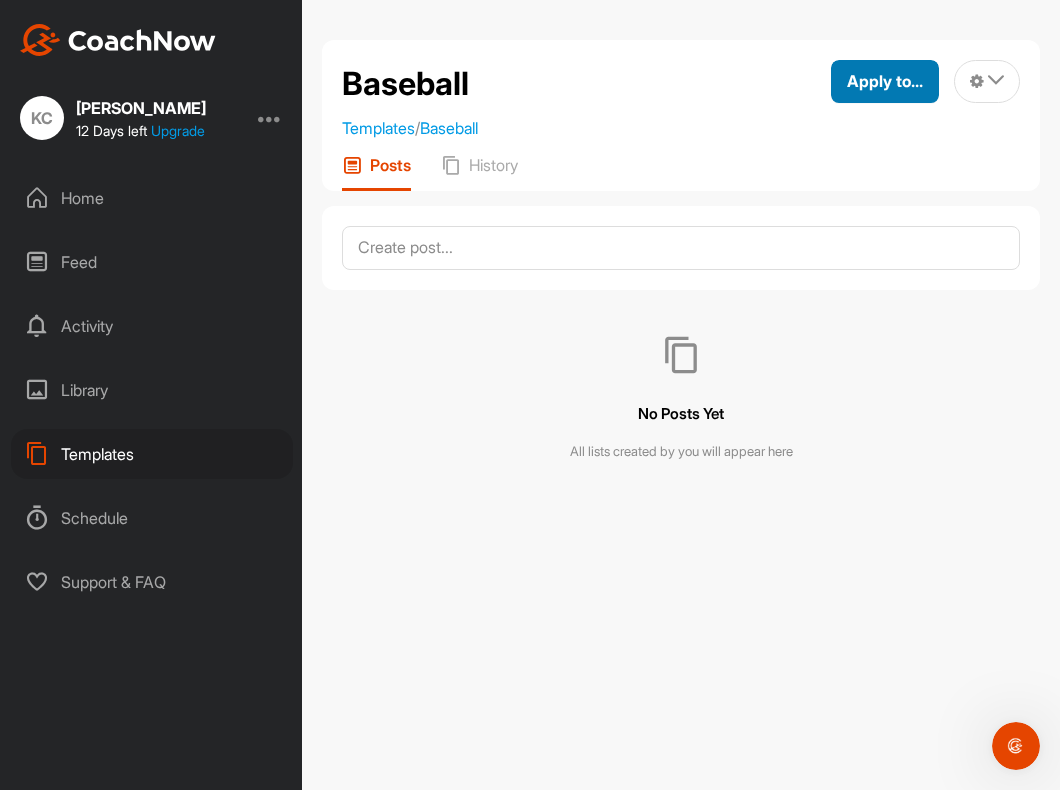 click on "Apply to..." at bounding box center (885, 81) 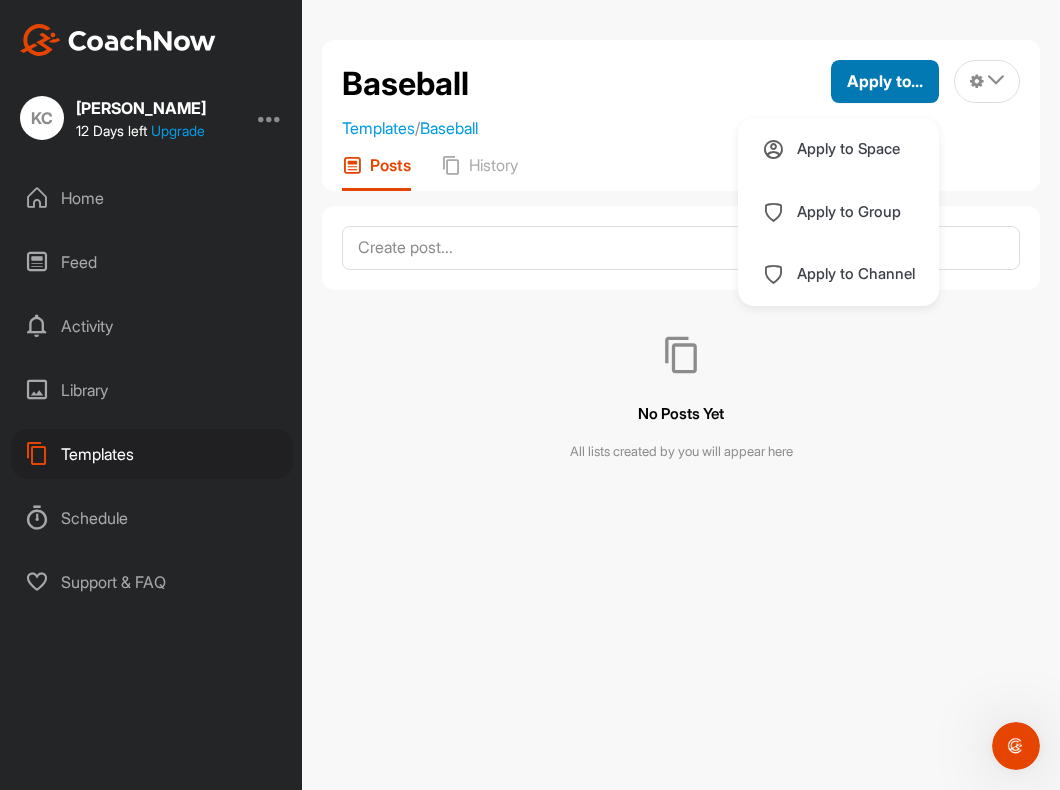 click on "Apply to..." at bounding box center [885, 81] 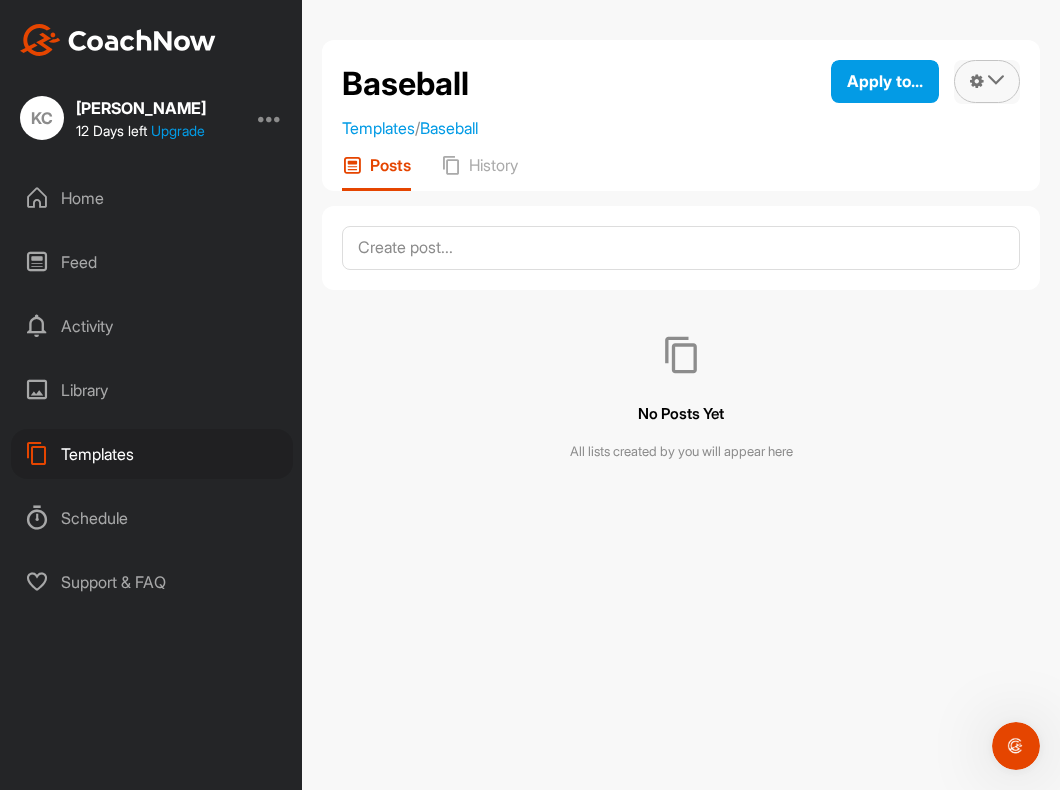 click at bounding box center (987, 81) 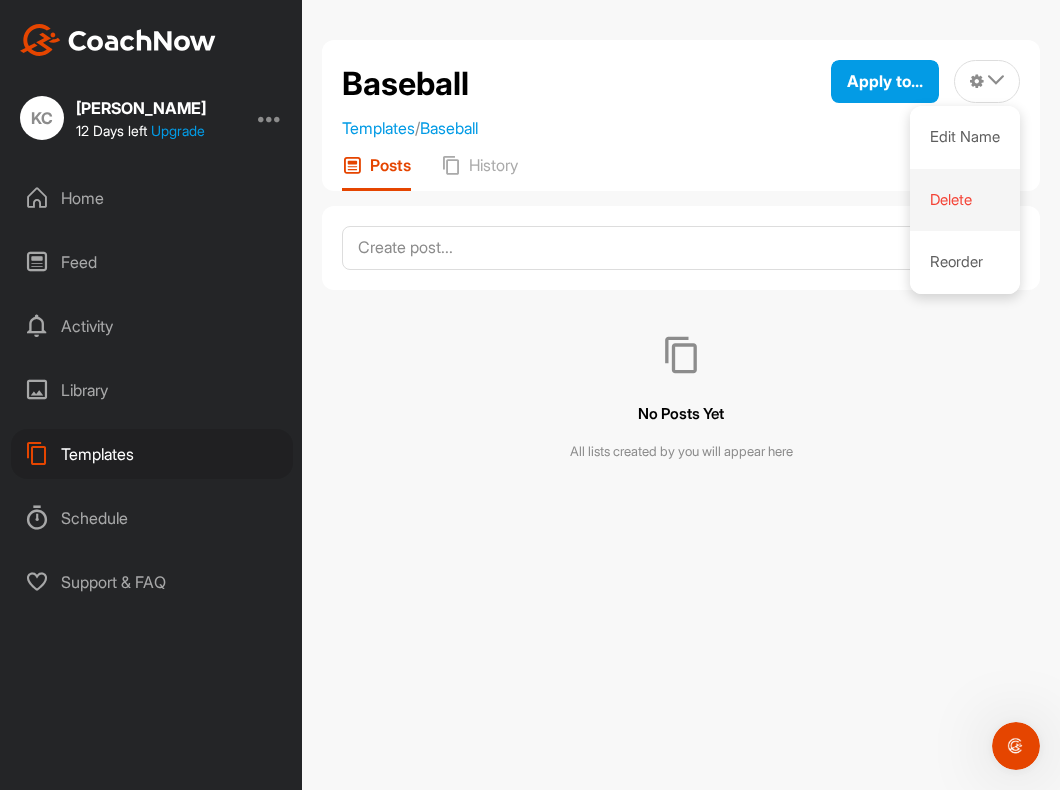 click on "Delete" at bounding box center (965, 200) 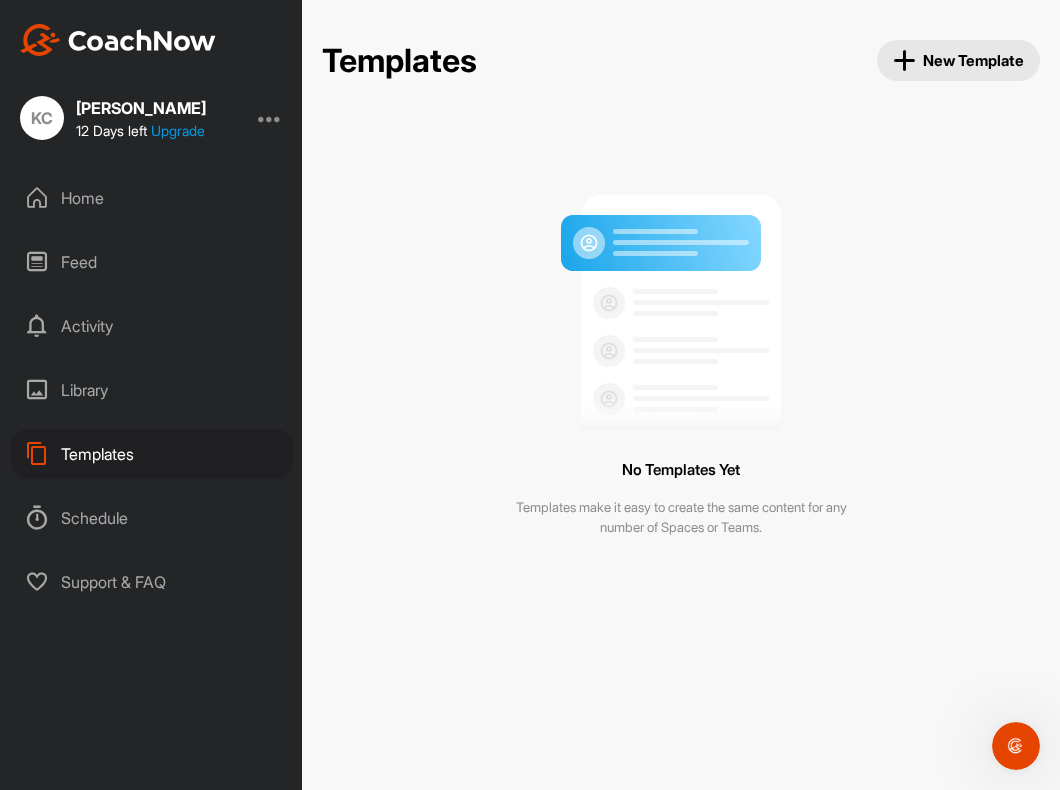 click on "Home" at bounding box center (152, 198) 